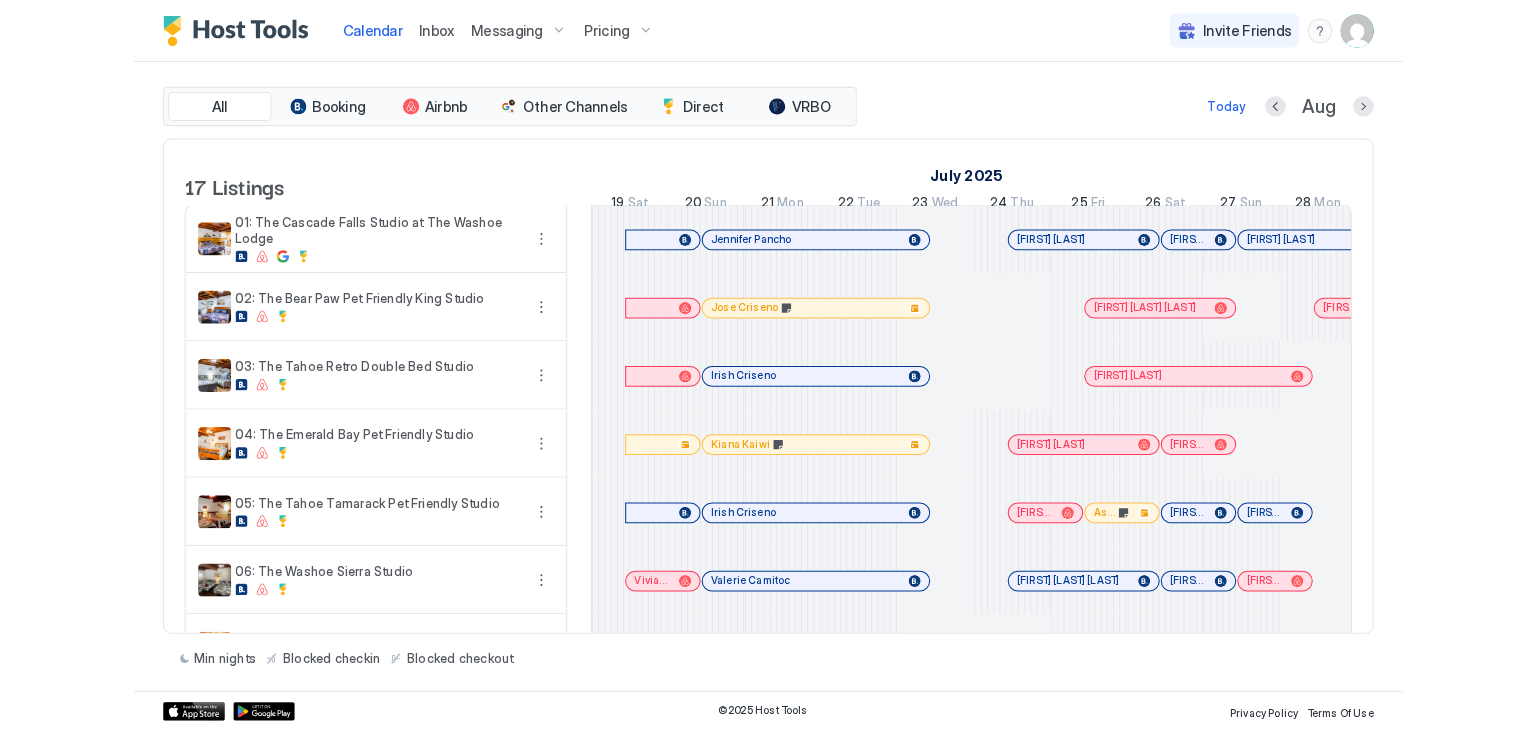 scroll, scrollTop: 0, scrollLeft: 0, axis: both 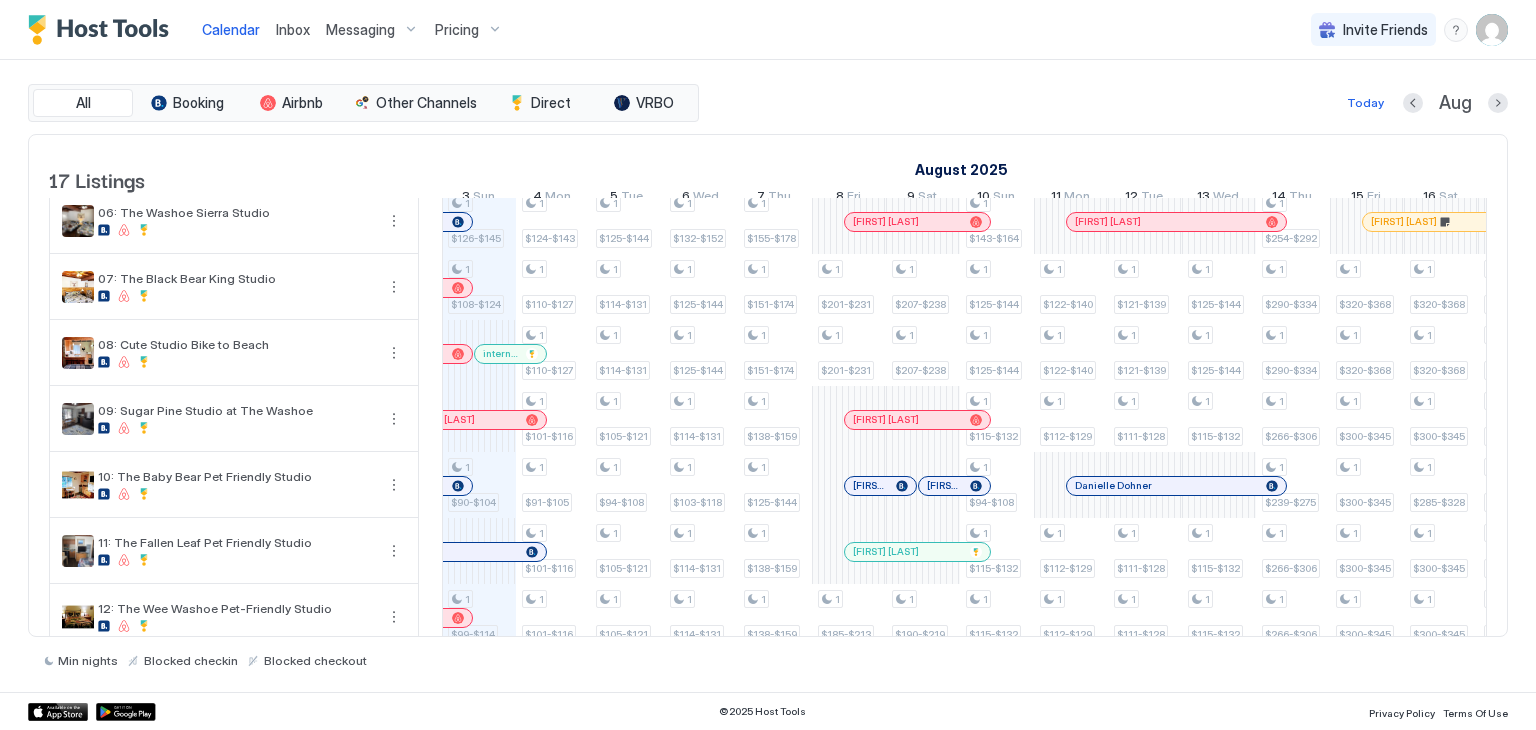 click at bounding box center [501, 354] 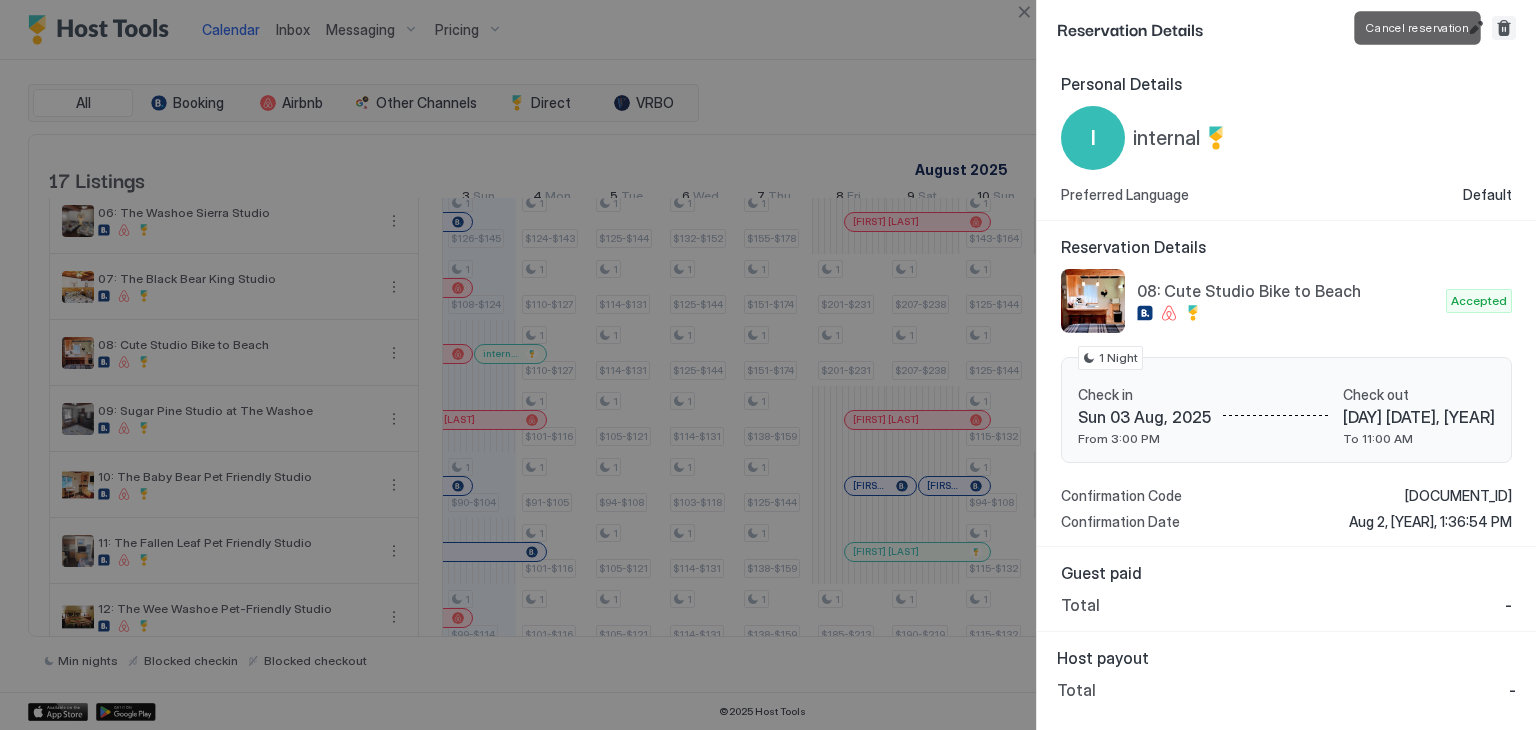 click at bounding box center (1504, 28) 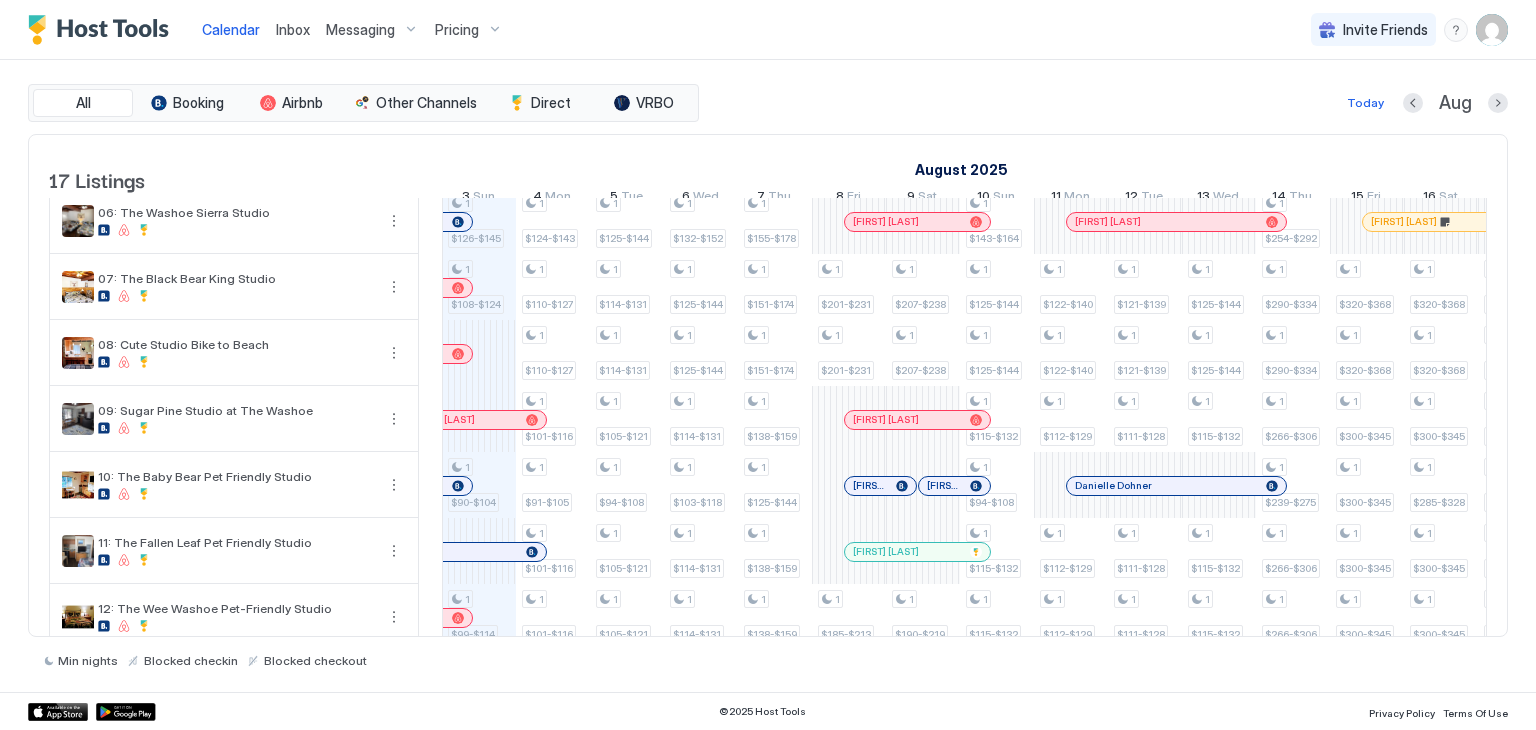 click on "Inbox" at bounding box center [293, 29] 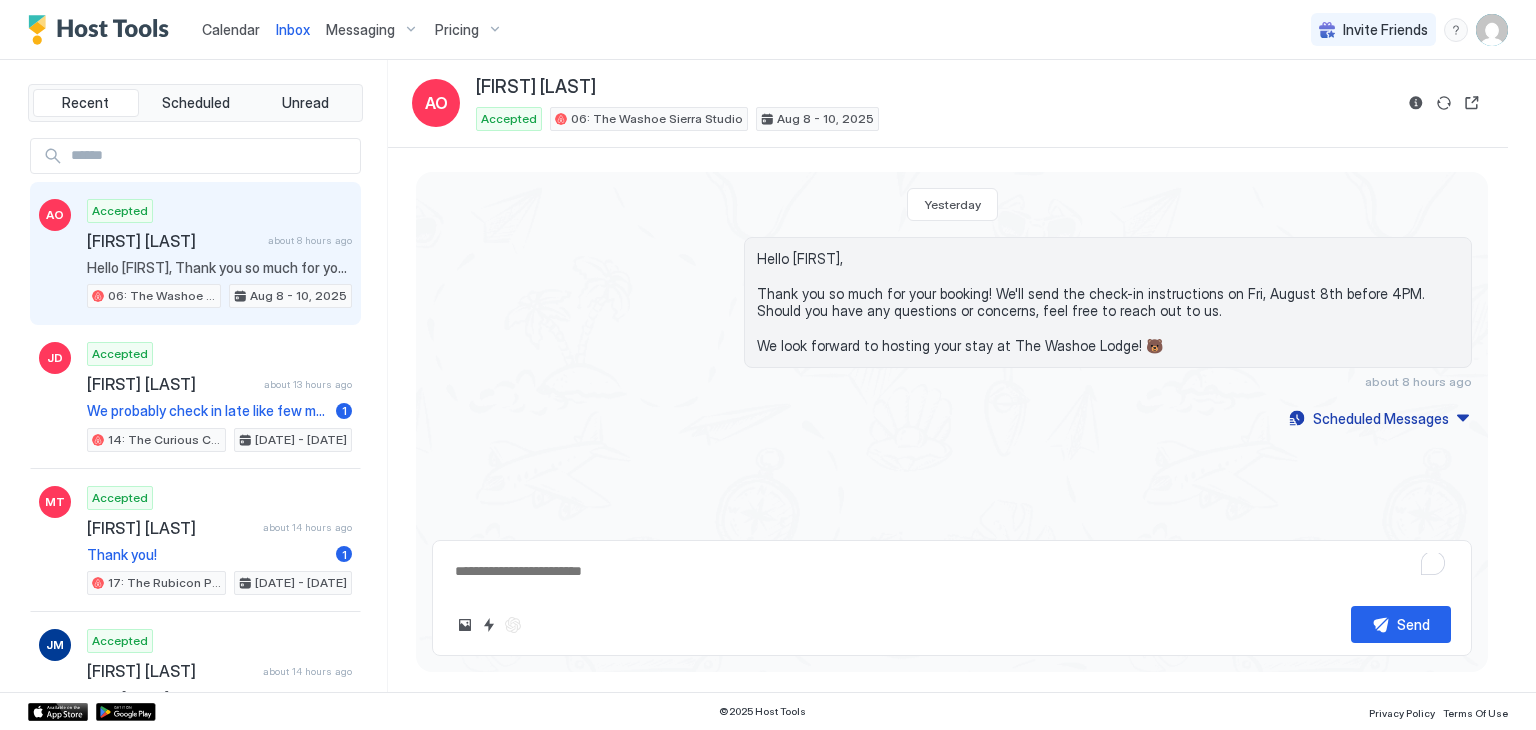 click on "Calendar" at bounding box center [231, 29] 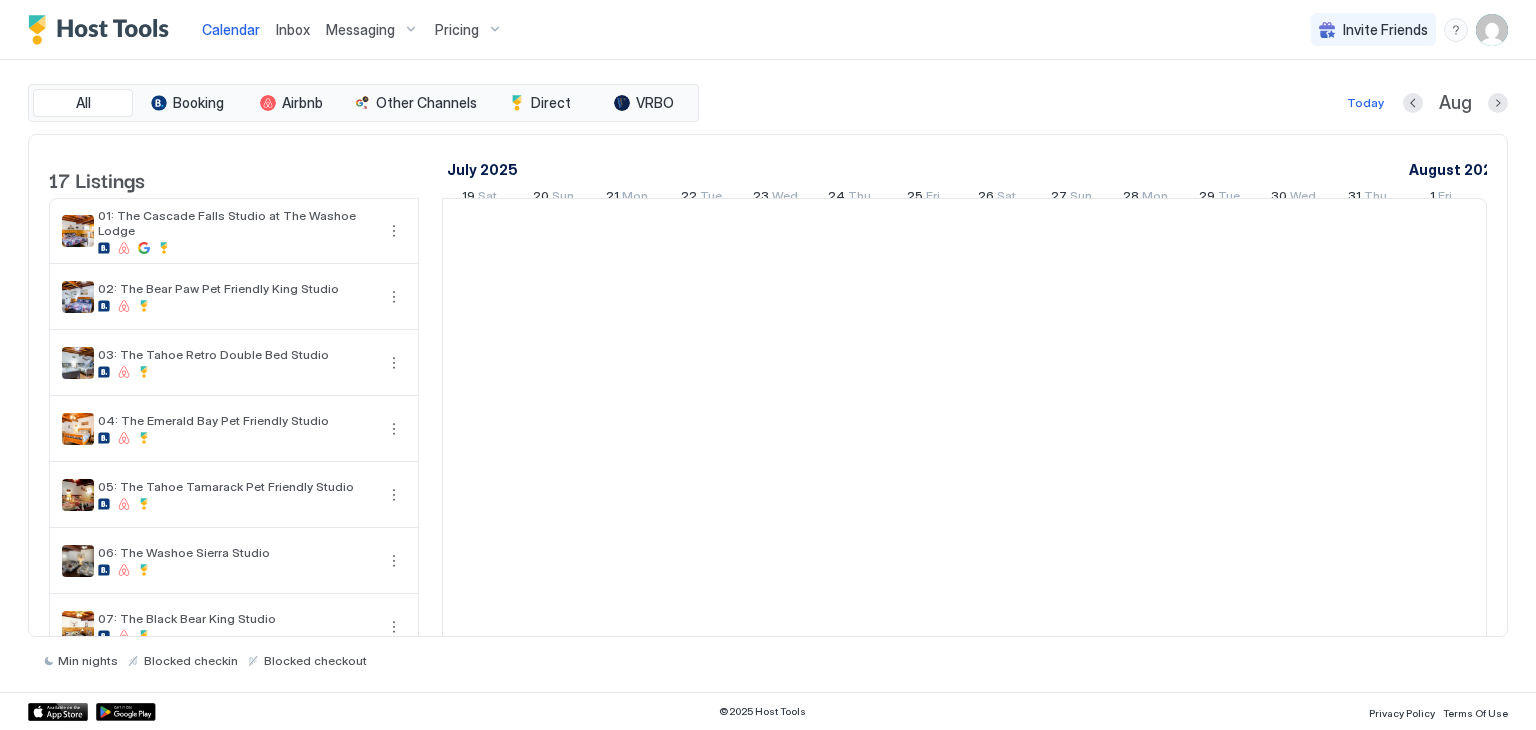 scroll, scrollTop: 0, scrollLeft: 1111, axis: horizontal 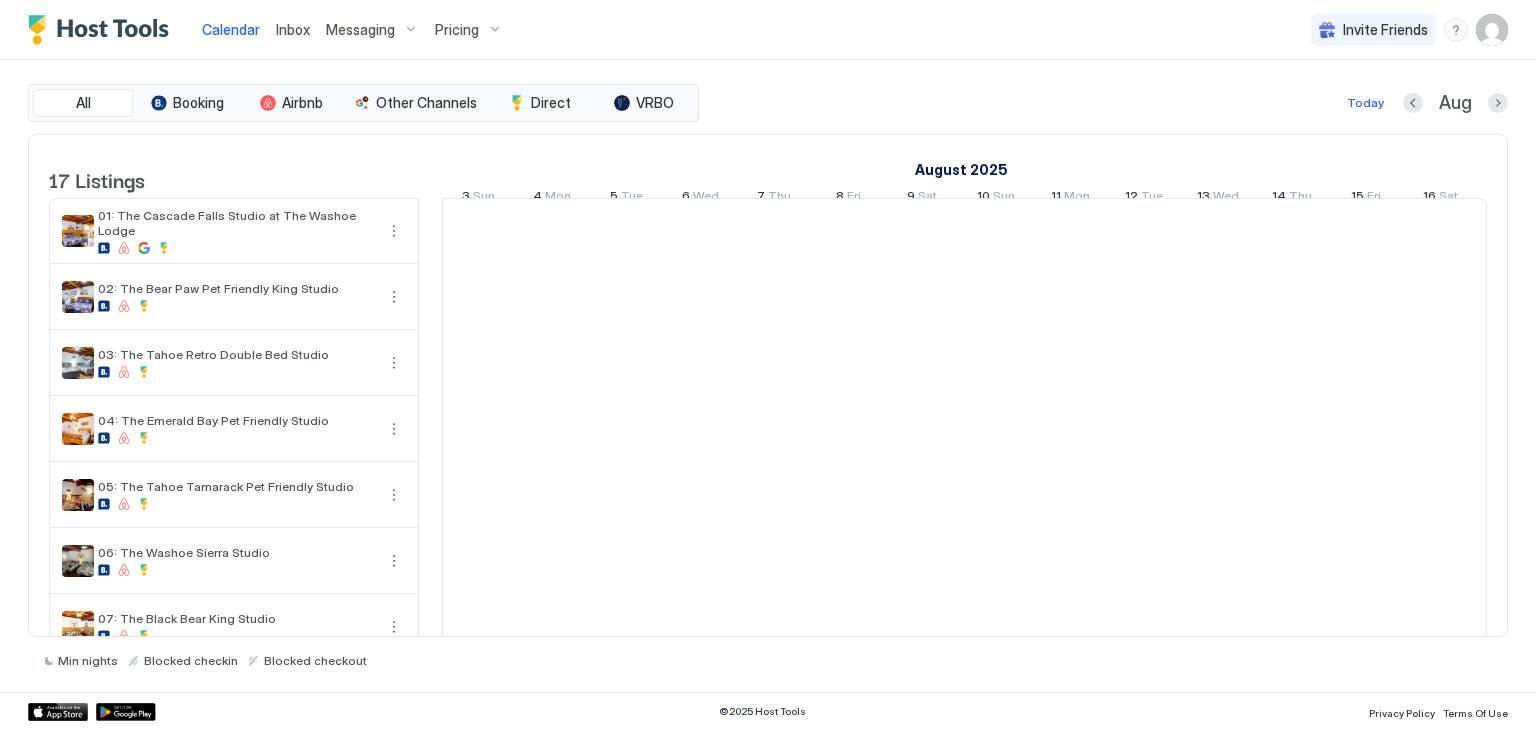 click on "Inbox" at bounding box center [293, 29] 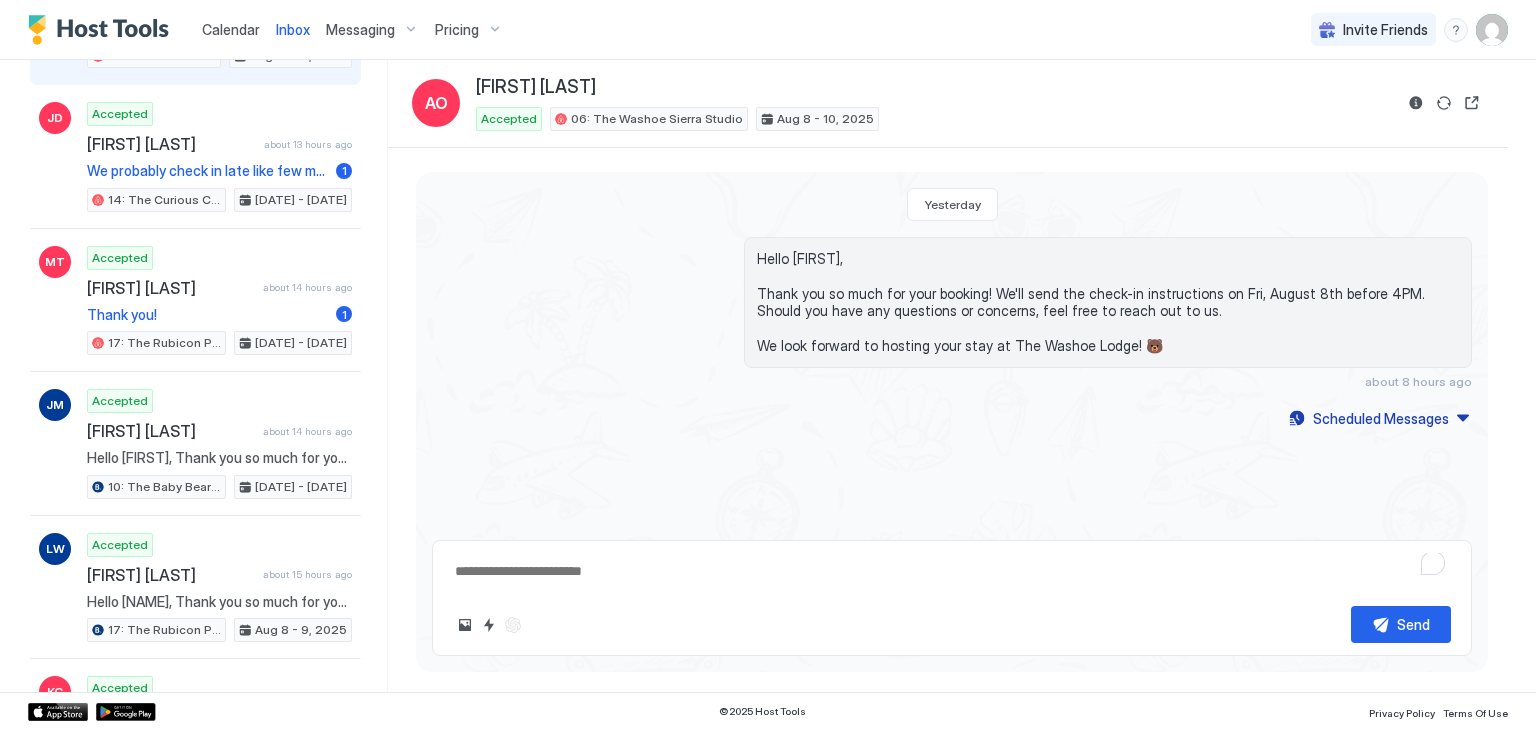 scroll, scrollTop: 242, scrollLeft: 0, axis: vertical 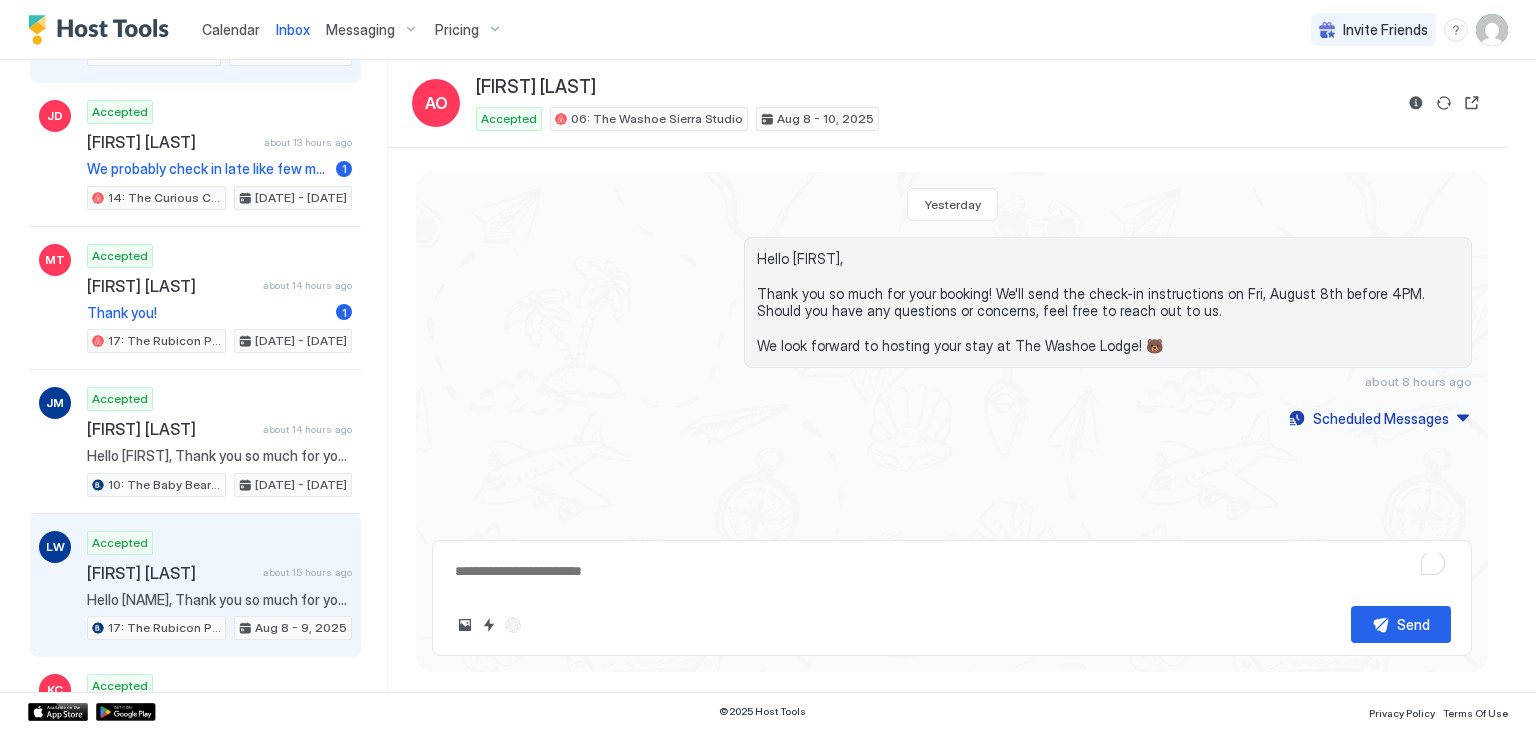 click on "Hello [NAME],
Thank you so much for your booking! We'll send the check-in instructions on [DAY], [DATE] before [TIME]. Should you have any questions or concerns, feel free to reach out to us.
We look forward to hosting your stay at The Washoe Lodge! 🐻" at bounding box center [219, 600] 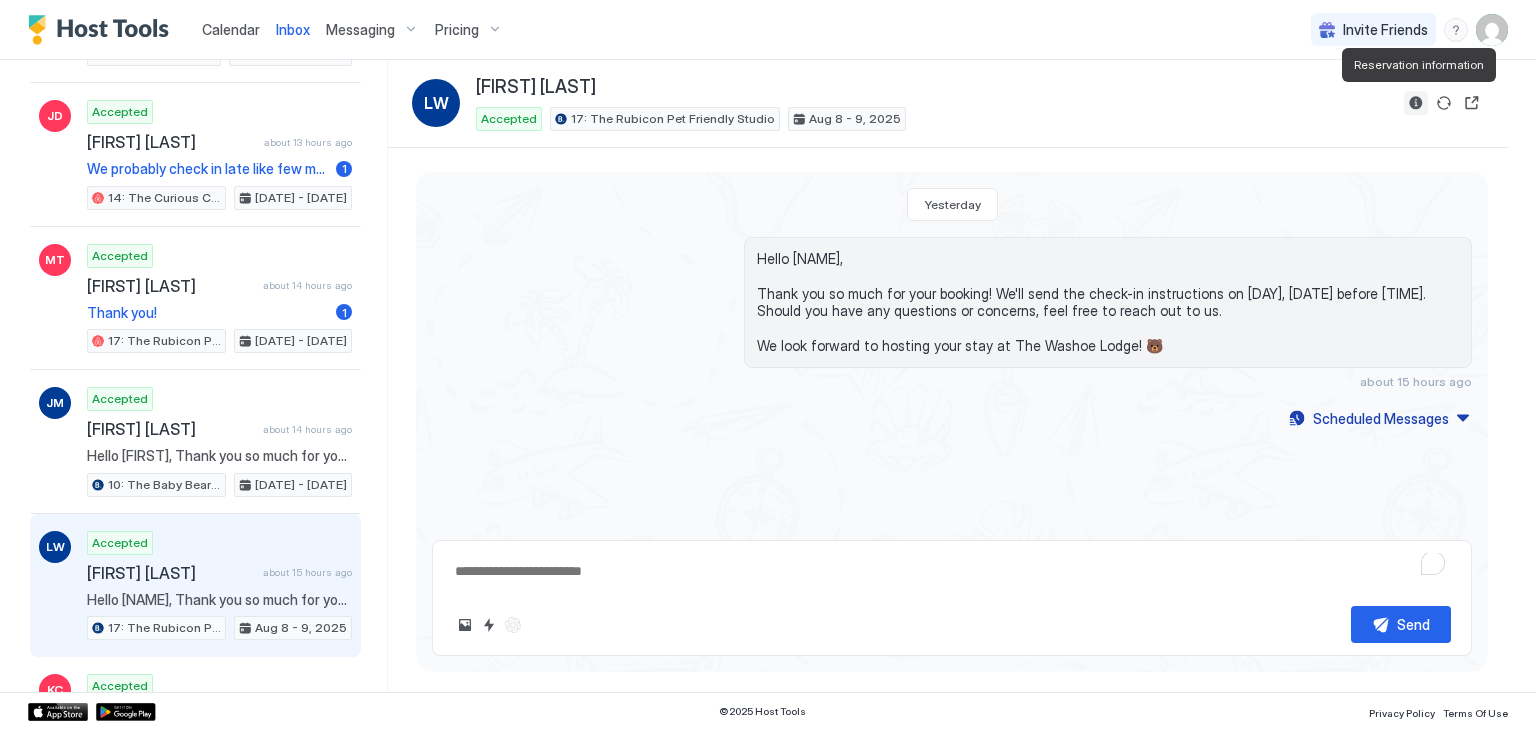 click at bounding box center (1416, 103) 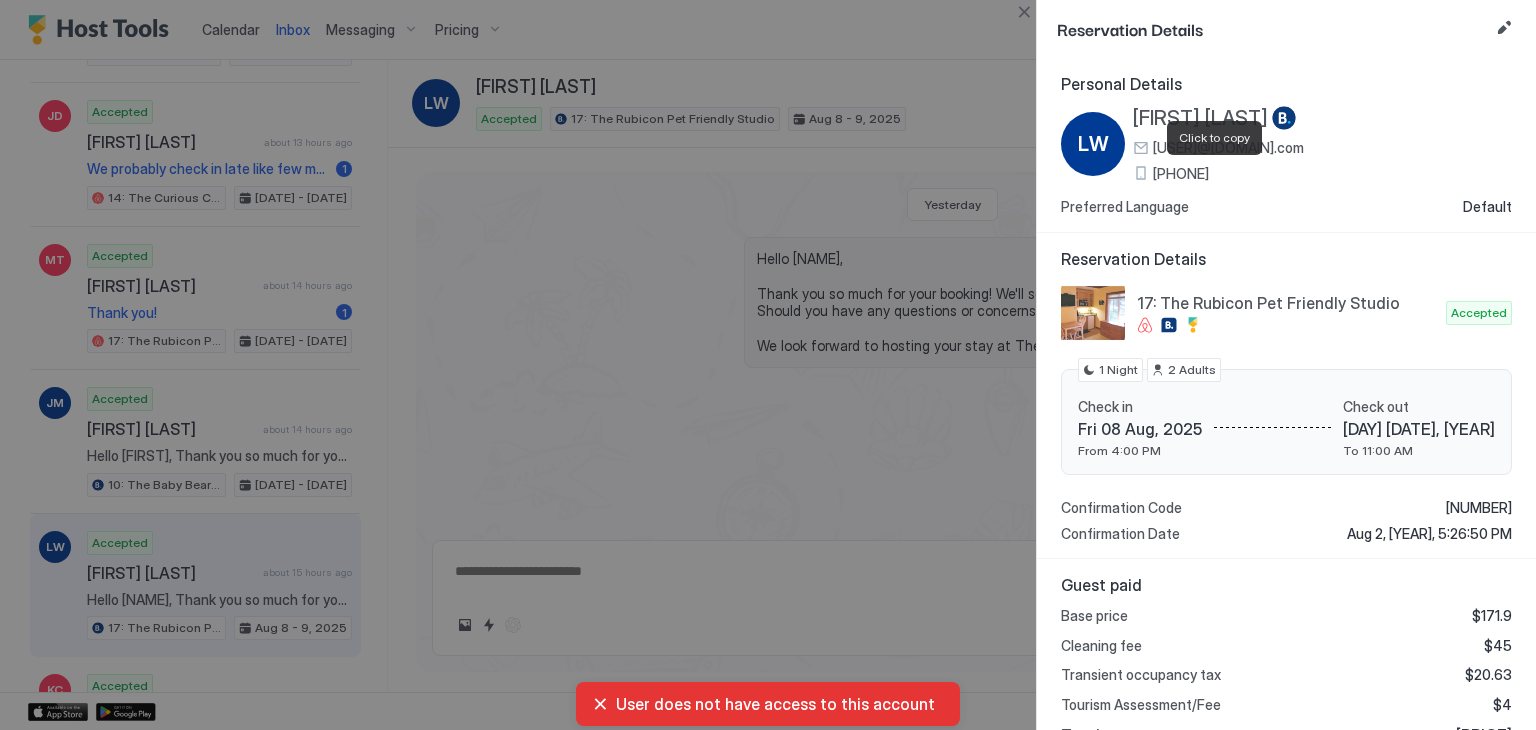 click on "[PHONE]" at bounding box center (1181, 174) 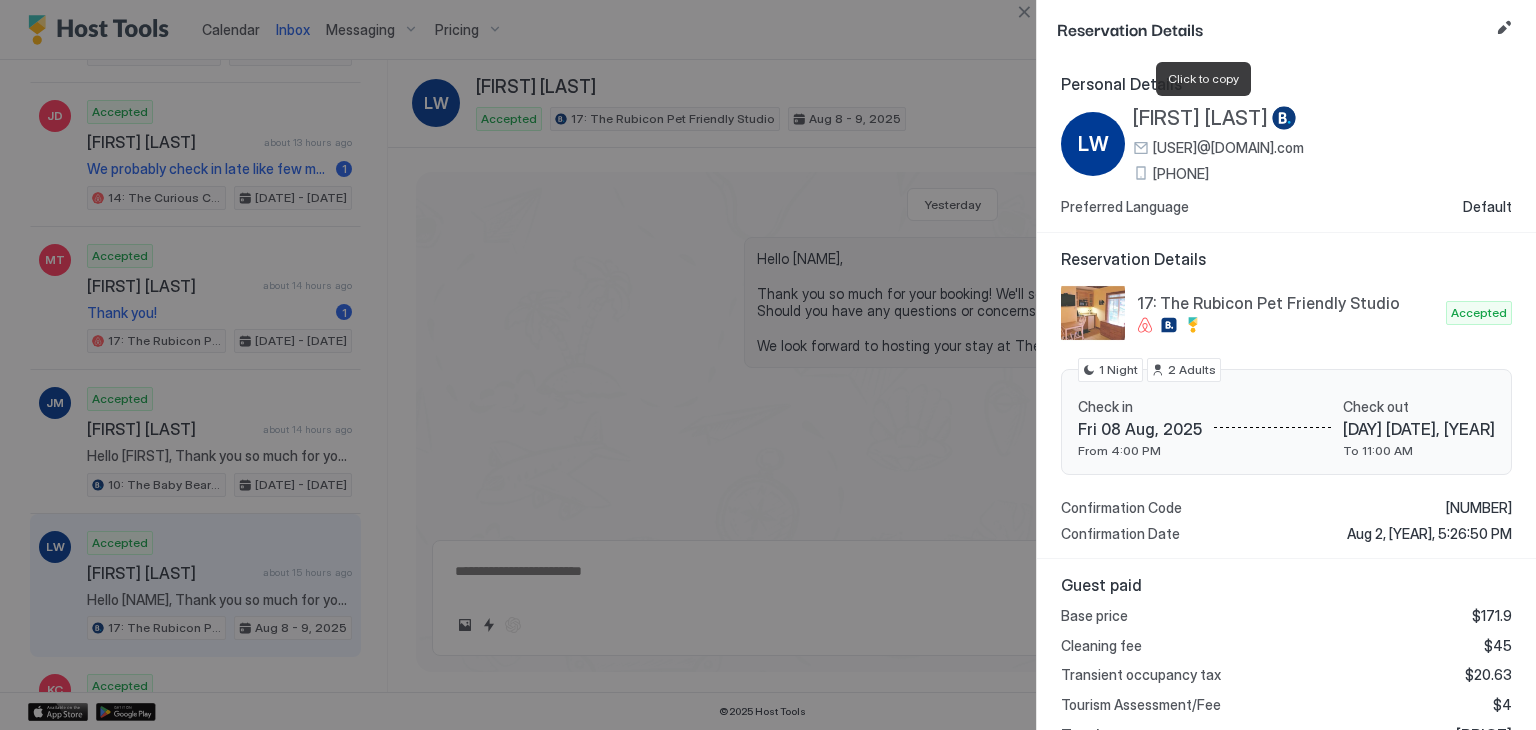 click on "[FIRST] [LAST]" at bounding box center [1200, 118] 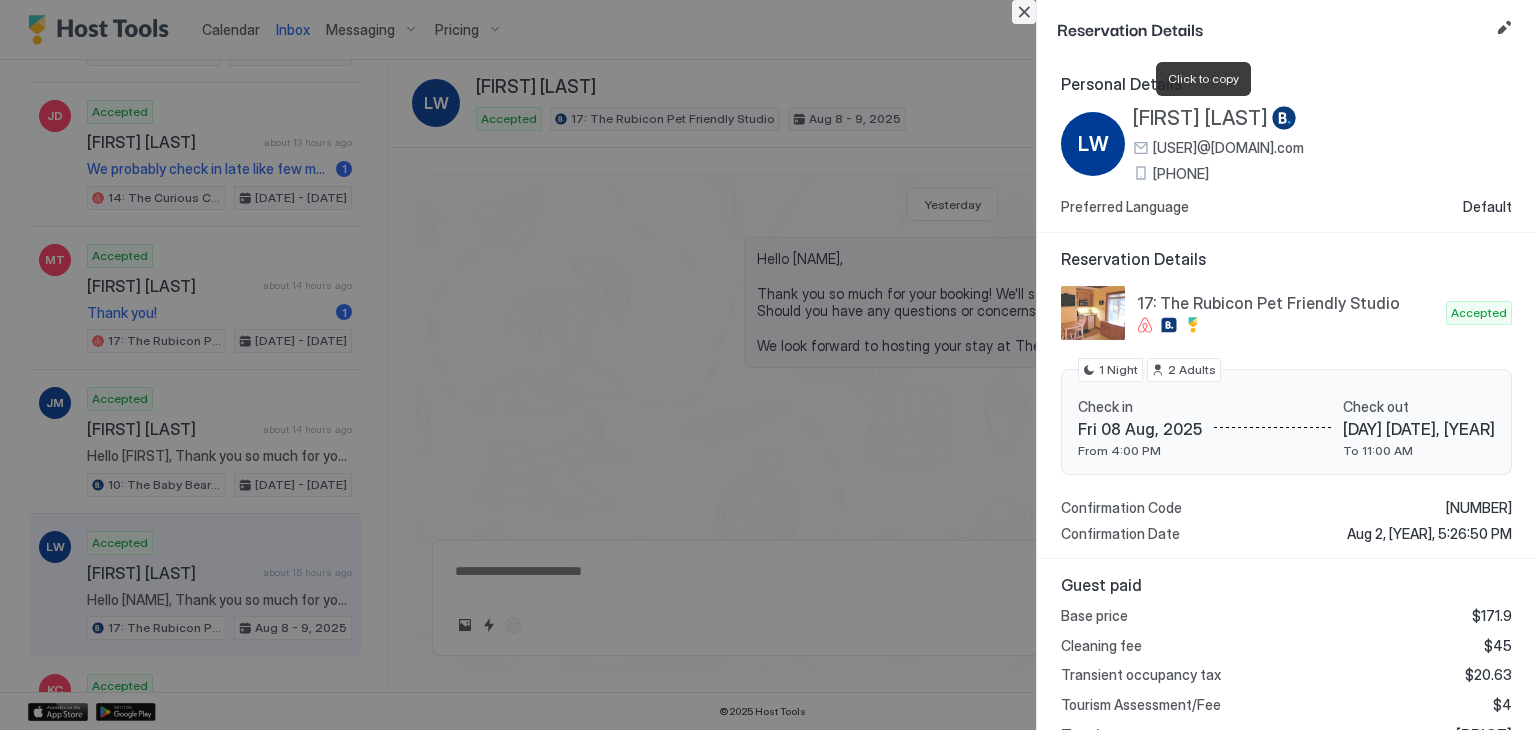 click at bounding box center [1024, 12] 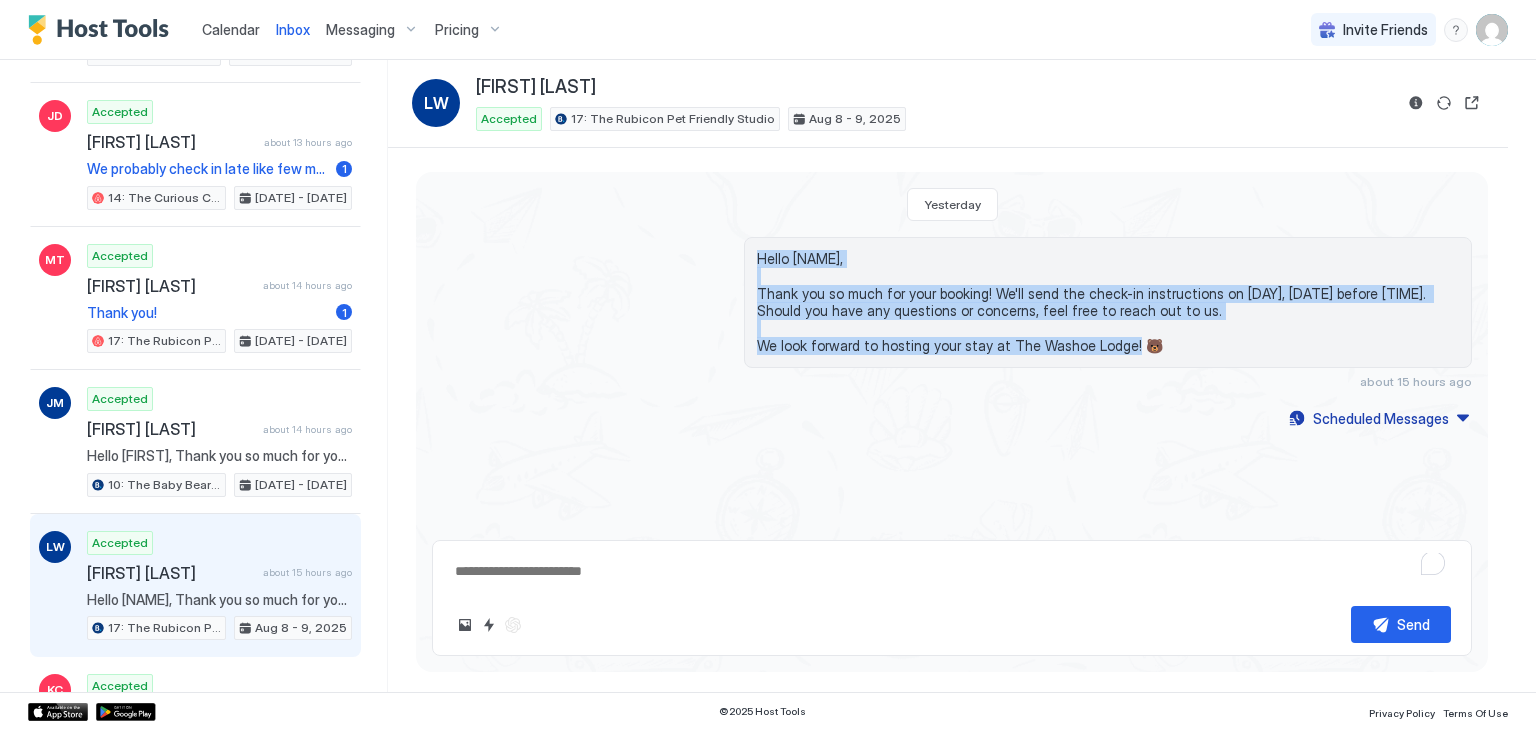 drag, startPoint x: 759, startPoint y: 257, endPoint x: 1160, endPoint y: 378, distance: 418.85797 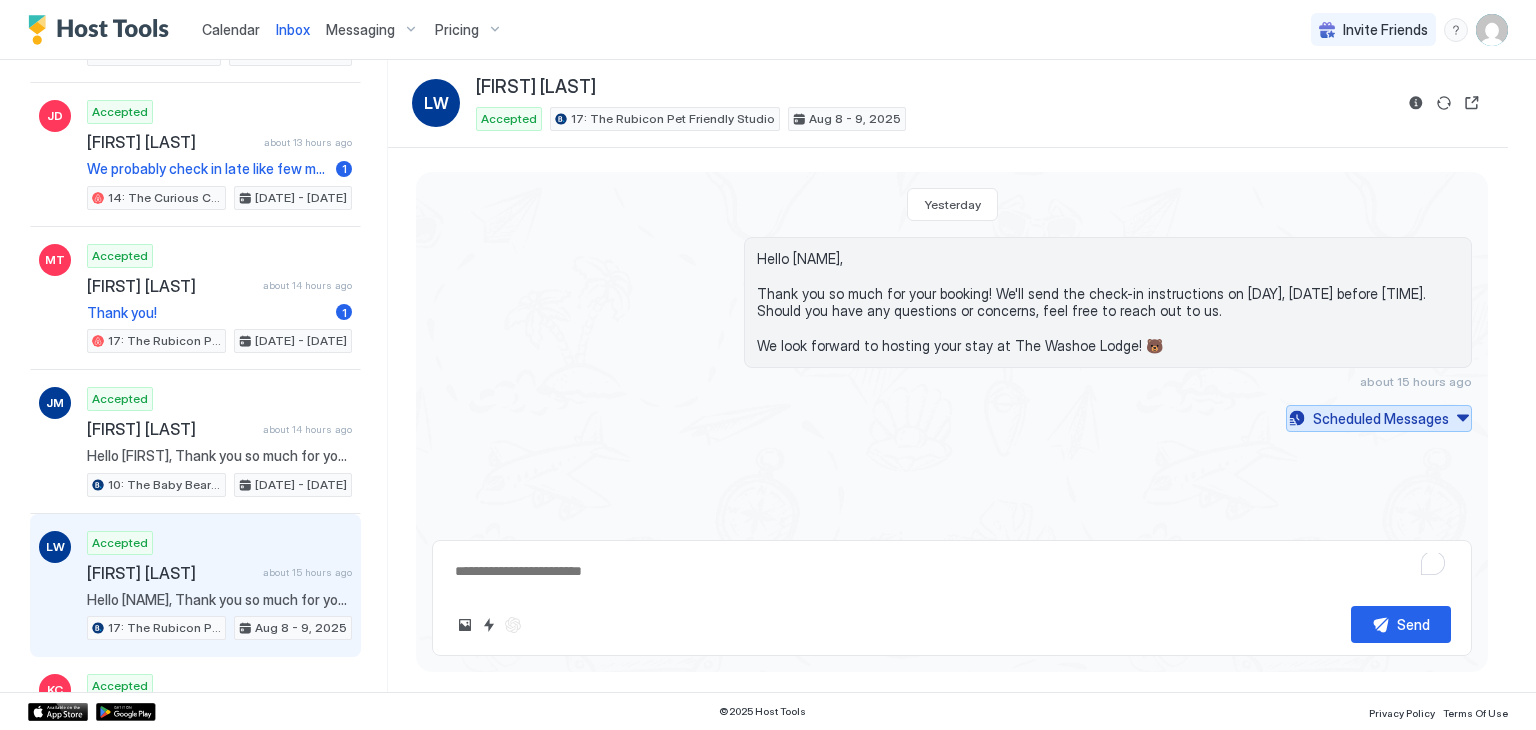 click on "Scheduled Messages" at bounding box center [1381, 418] 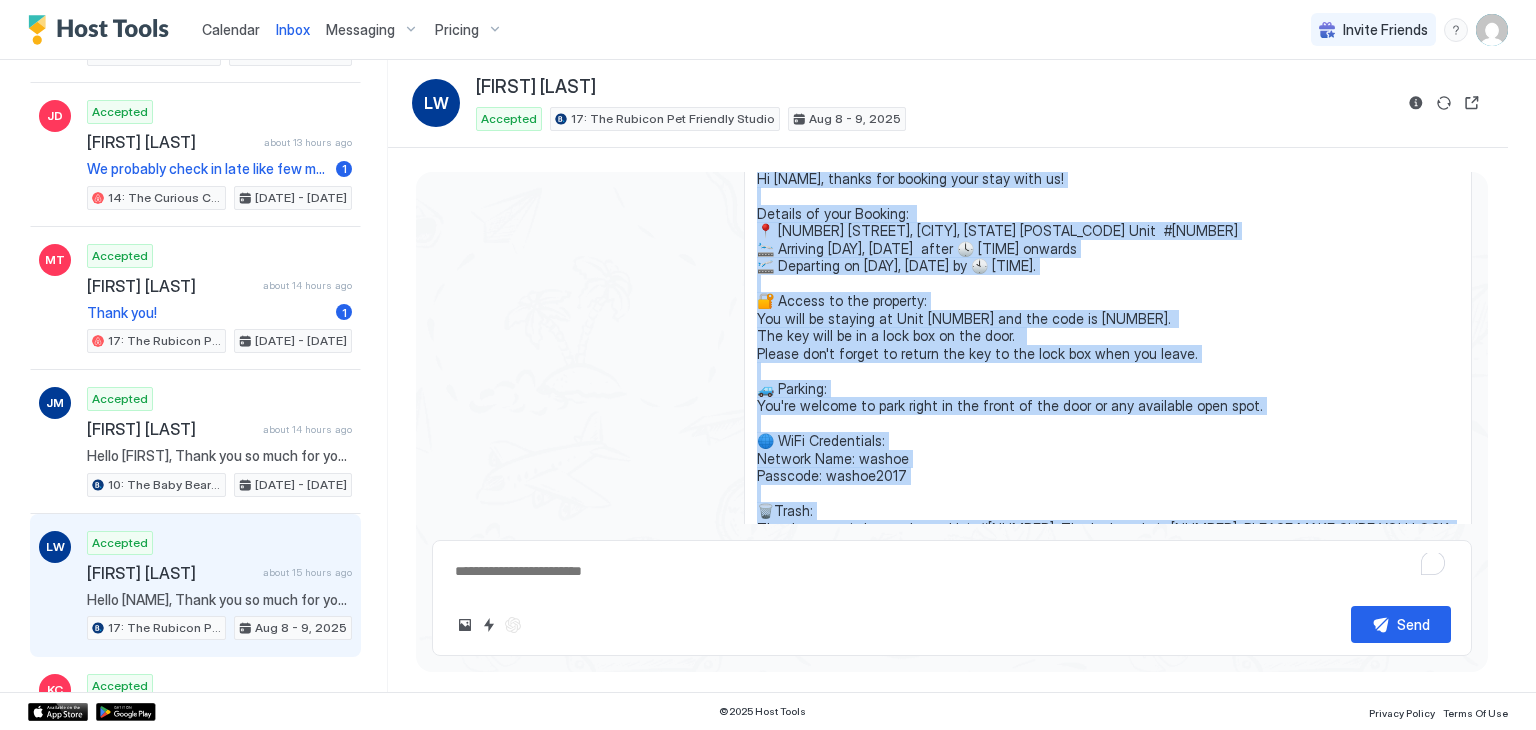 scroll, scrollTop: 200, scrollLeft: 0, axis: vertical 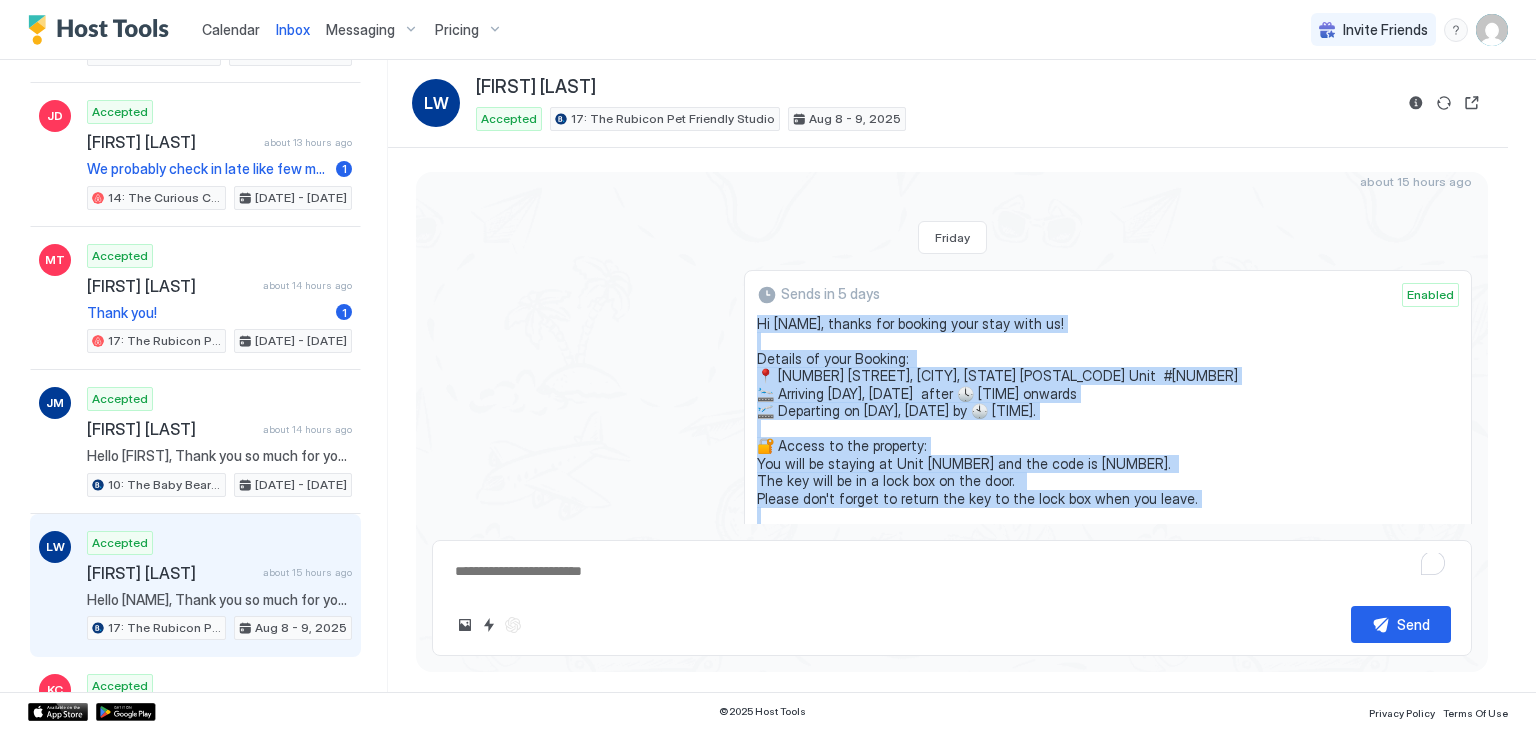 drag, startPoint x: 871, startPoint y: 397, endPoint x: 749, endPoint y: 322, distance: 143.20964 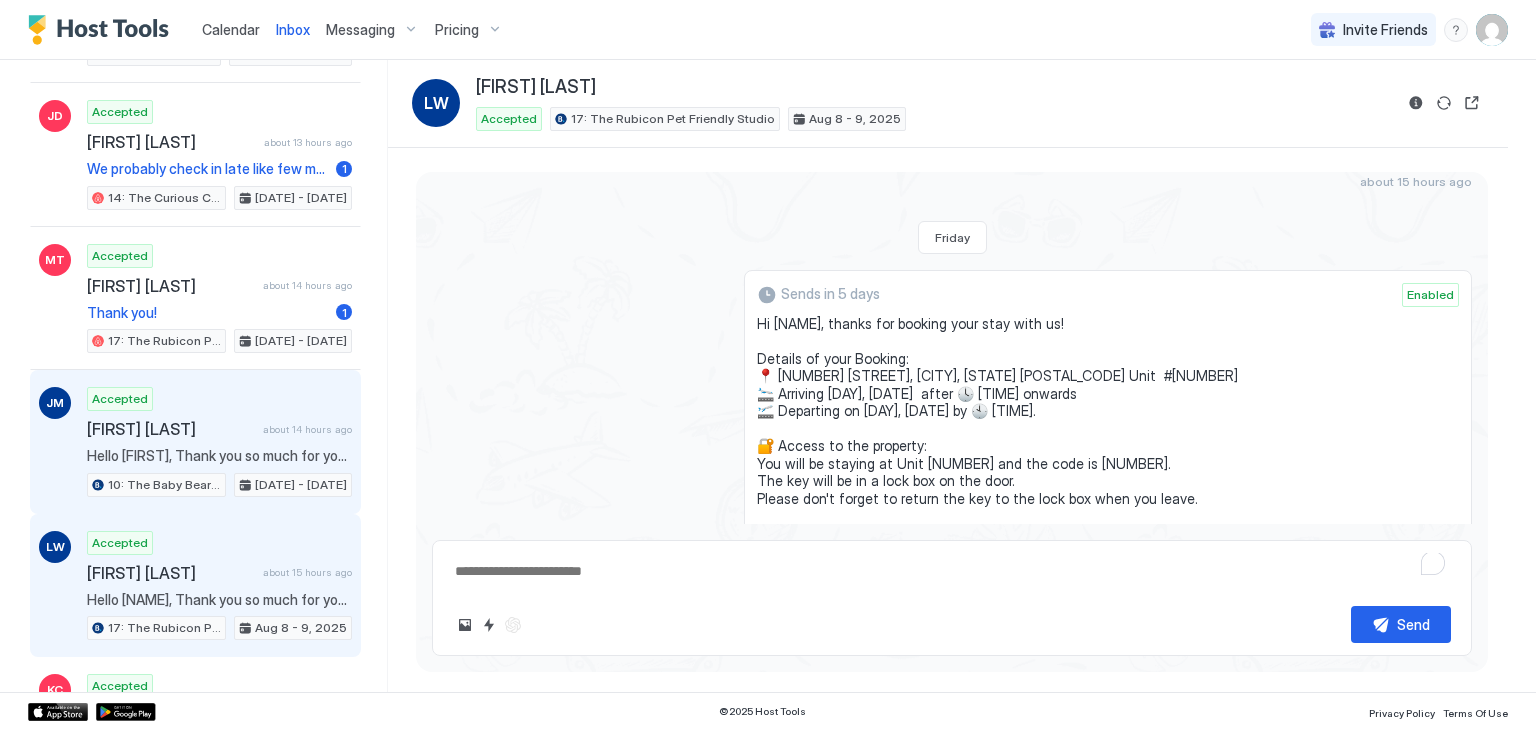 click on "Accepted [NAME] about [TIME] ago Hello [NAME],
Thank you so much for your booking! We'll send the check-in instructions on [DAY], [DATE] before [TIME]. Should you have any questions or concerns, feel free to reach out to us.
We look forward to hosting your stay at The Washoe Lodge! 🐻 [NUMBER]: The Baby Bear Pet Friendly Studio [DATE] - [DATE]" at bounding box center (219, 442) 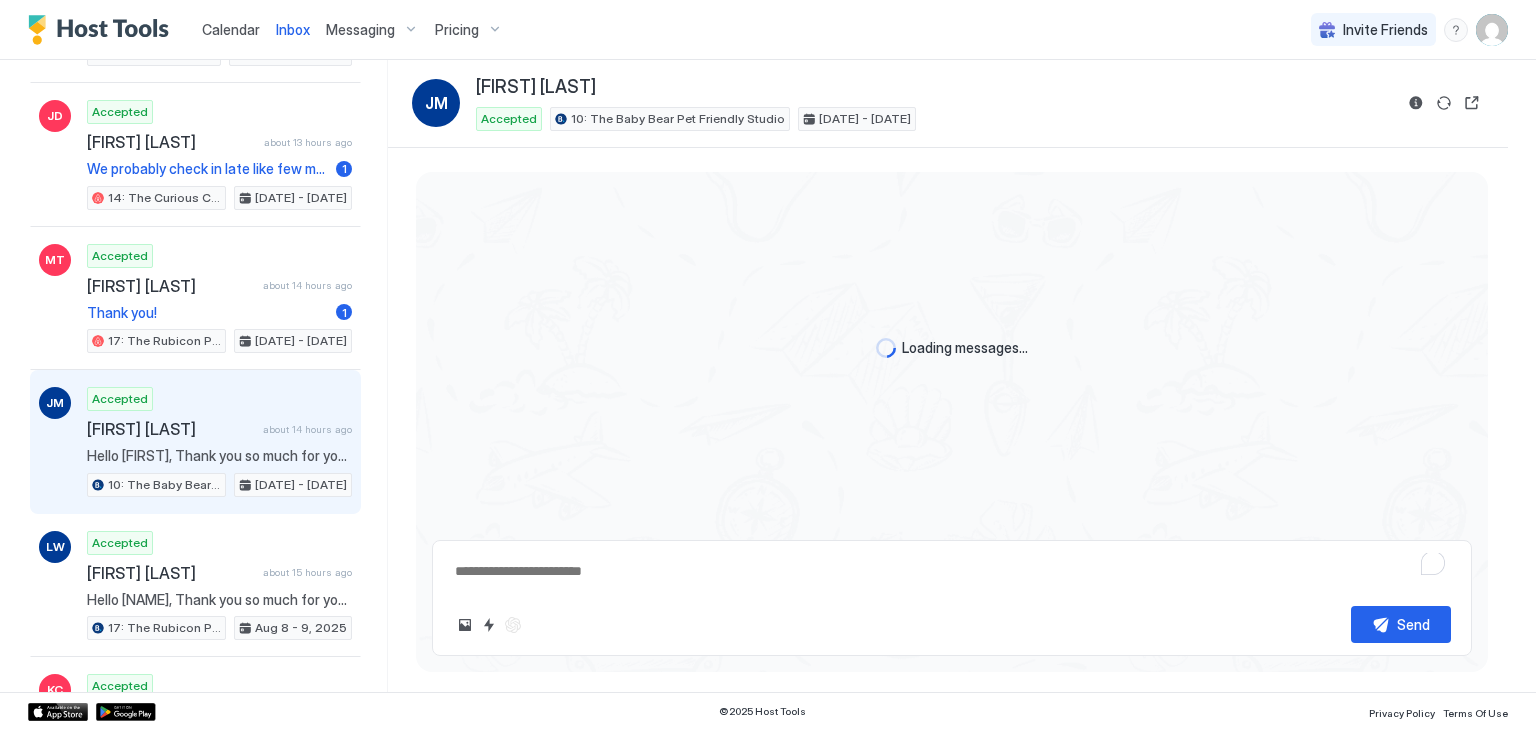 scroll, scrollTop: 0, scrollLeft: 0, axis: both 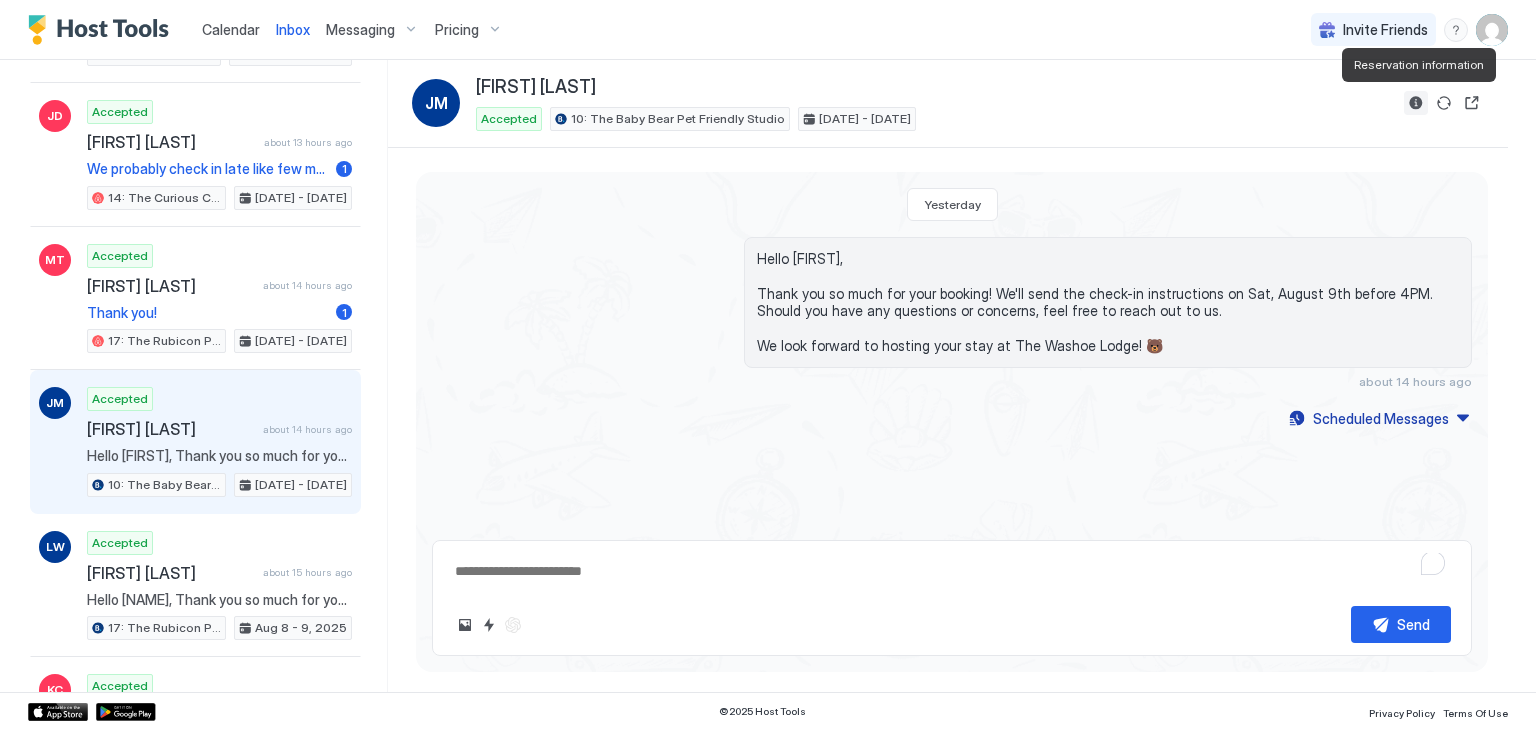 click at bounding box center [1416, 103] 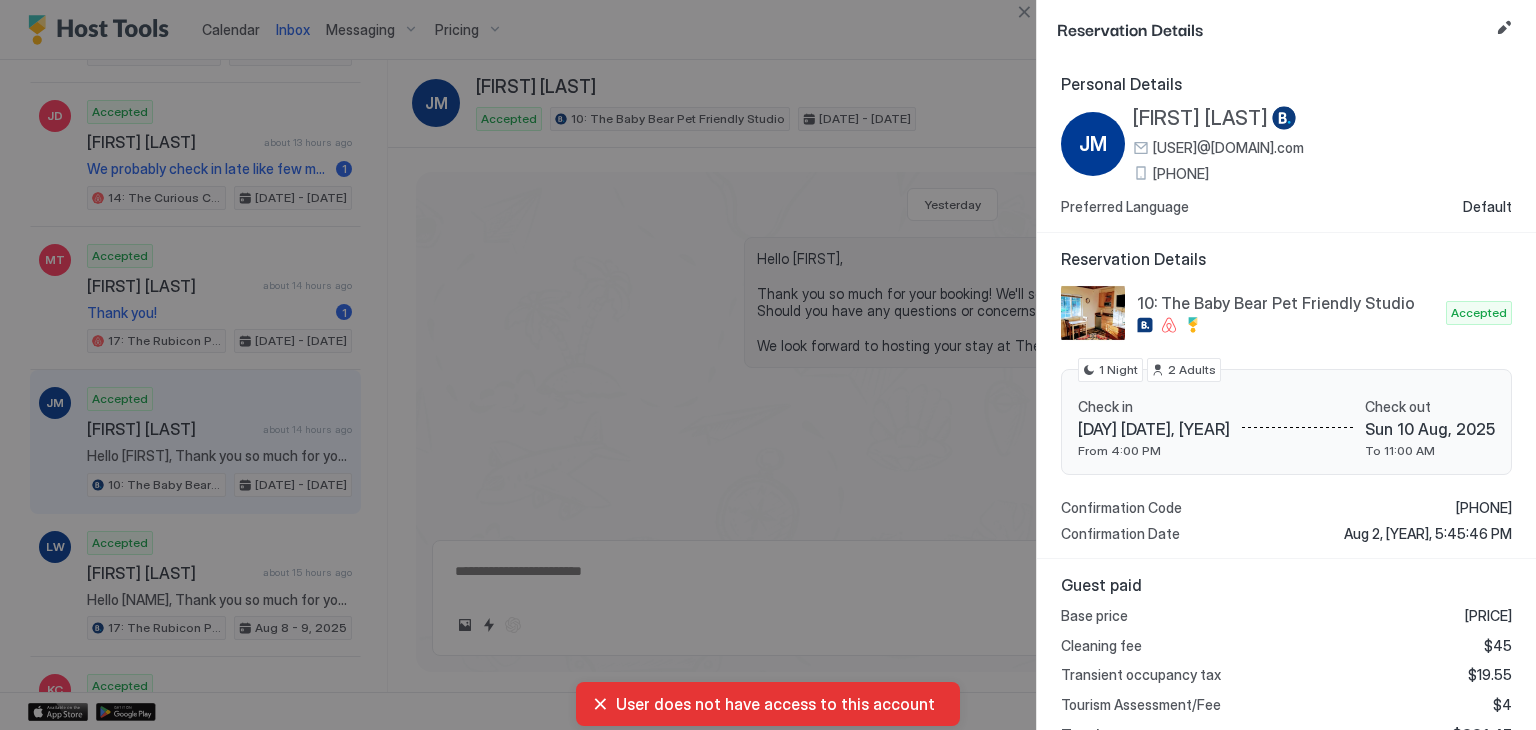 click on "[PHONE]" at bounding box center (1181, 174) 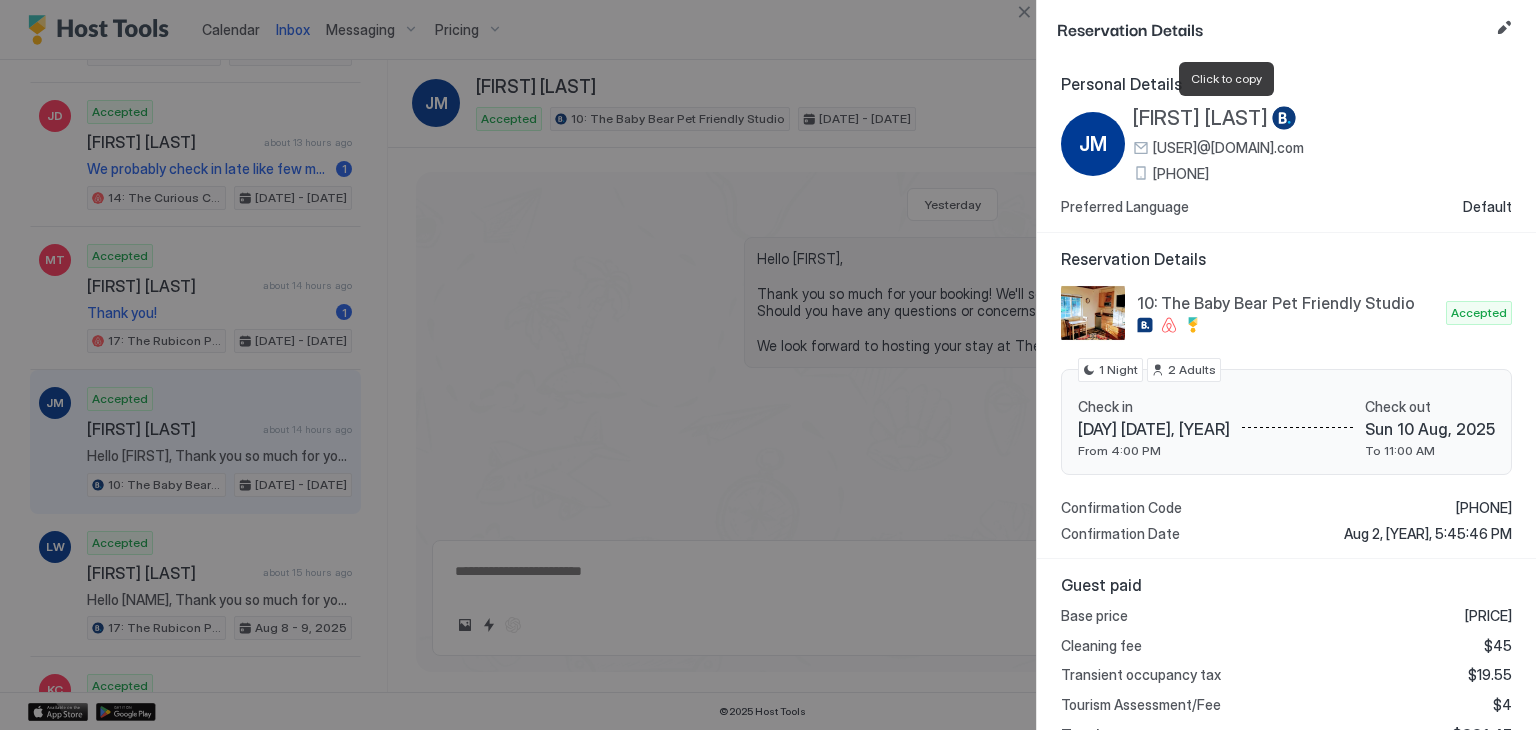 click on "[FIRST] [LAST]" at bounding box center [1200, 118] 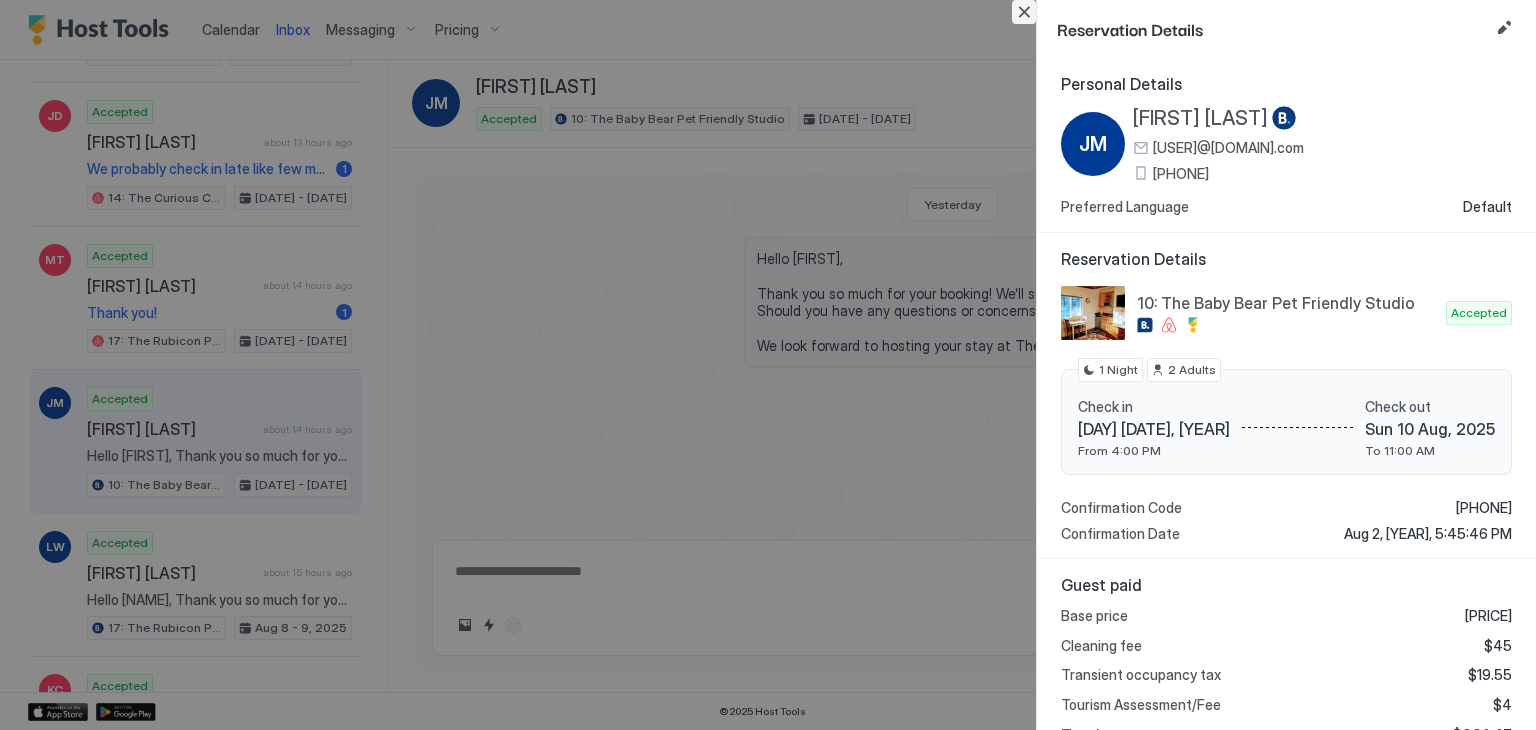 click at bounding box center [1024, 12] 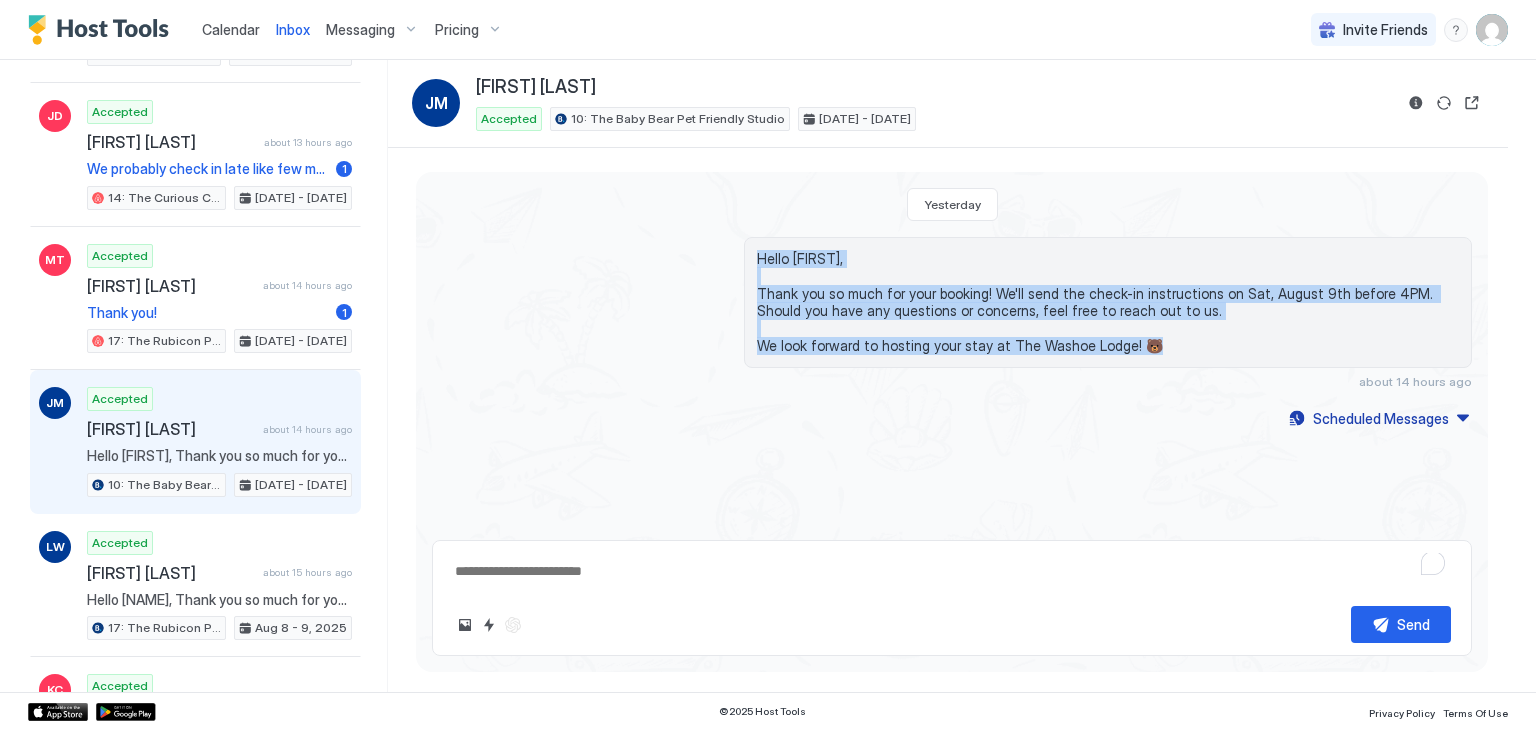 drag, startPoint x: 1152, startPoint y: 343, endPoint x: 744, endPoint y: 257, distance: 416.96524 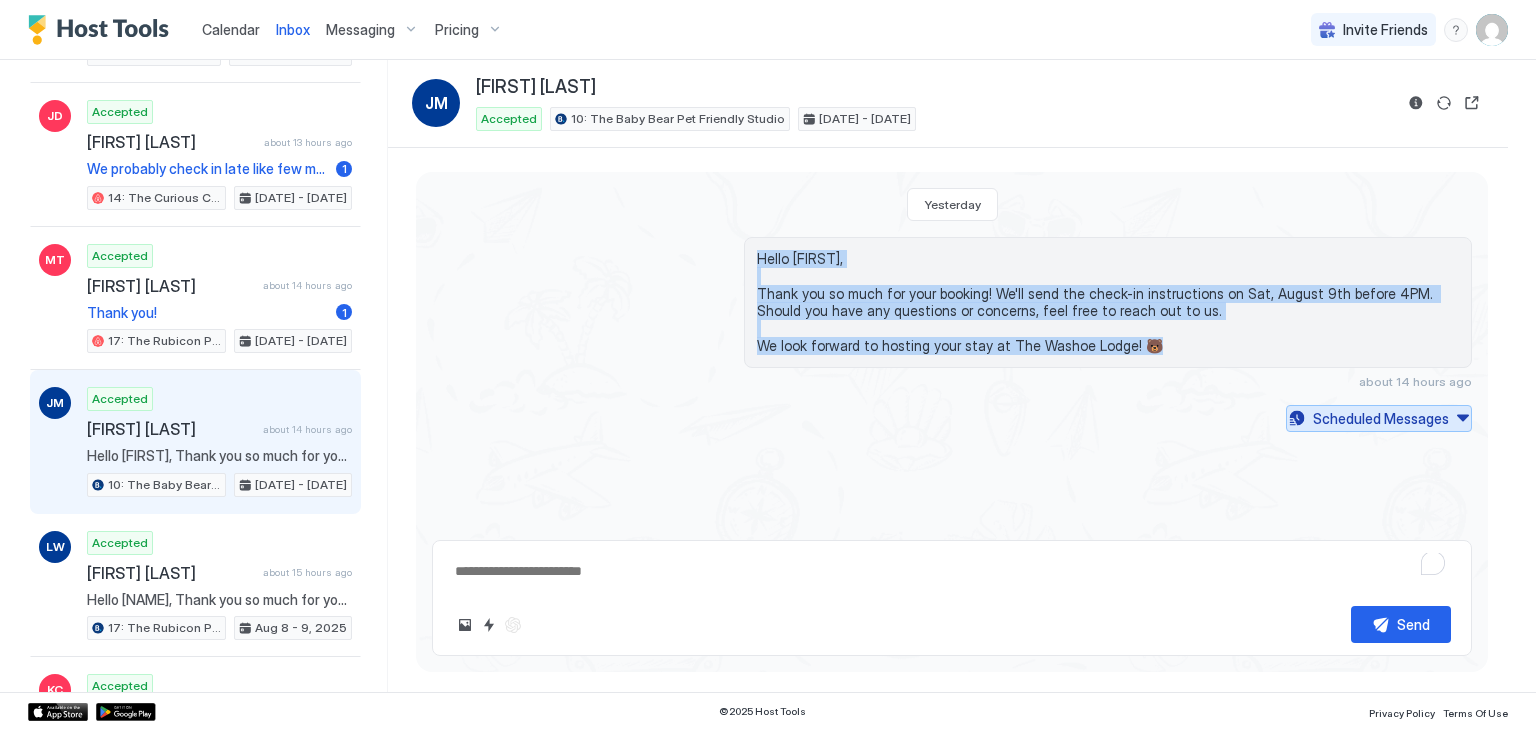 click on "Scheduled Messages" at bounding box center (1381, 418) 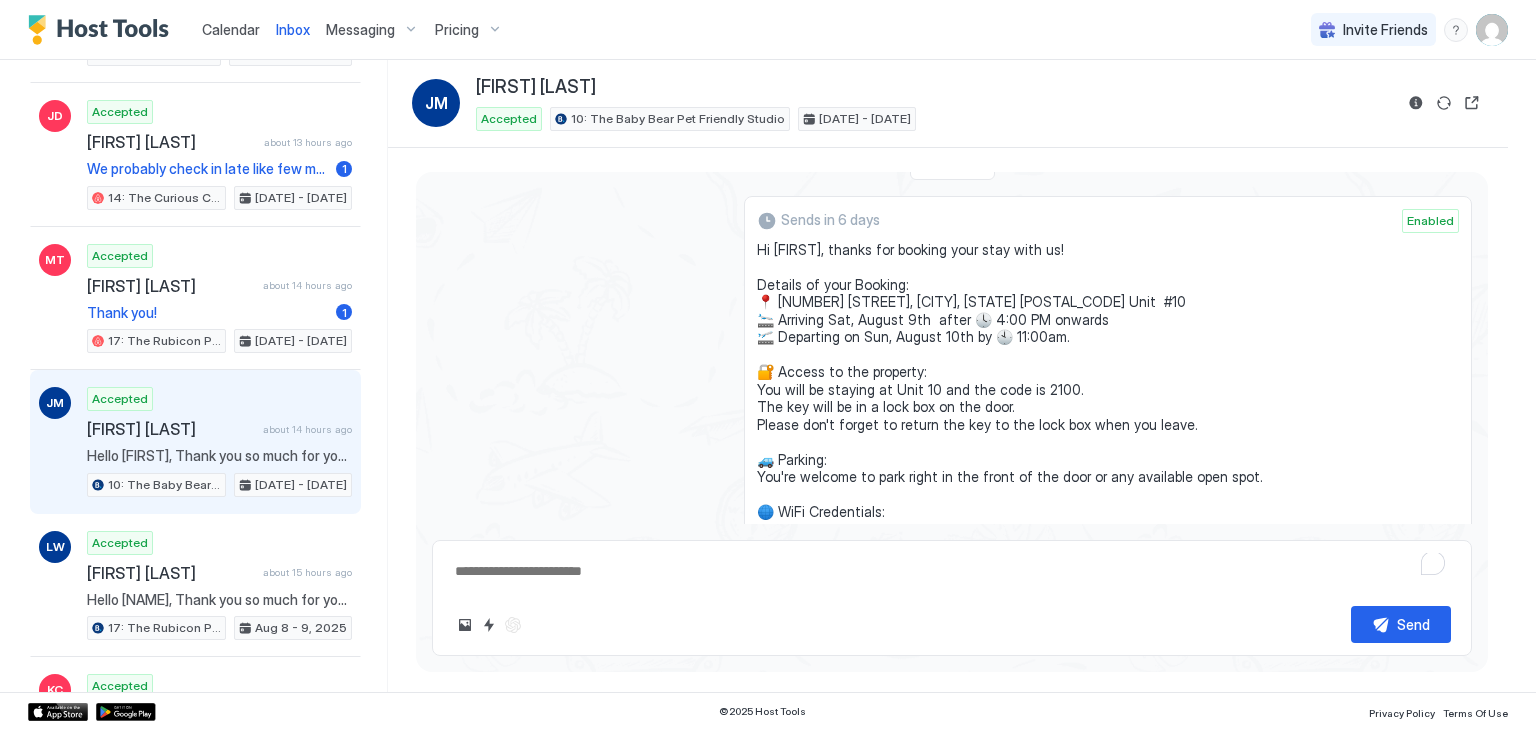 scroll, scrollTop: 240, scrollLeft: 0, axis: vertical 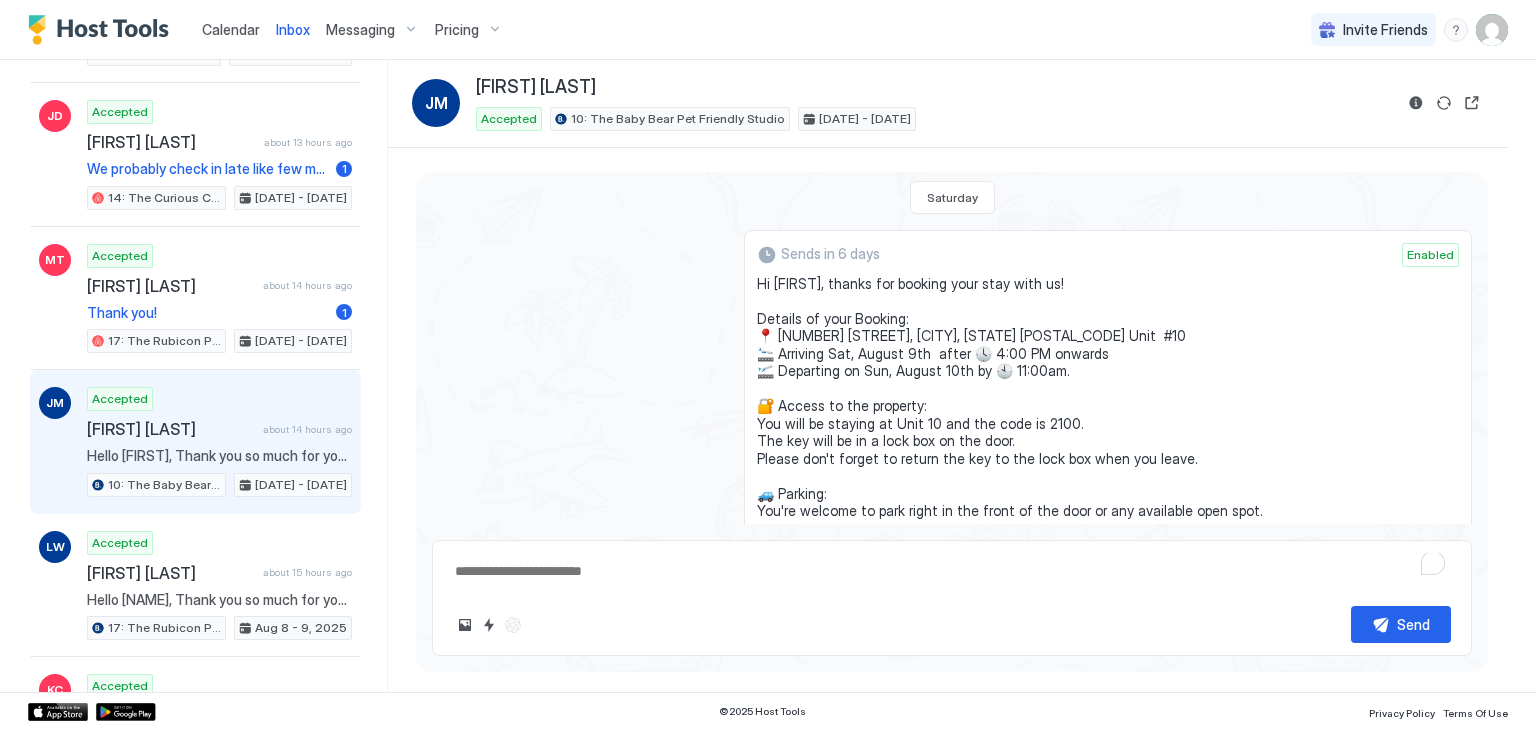 drag, startPoint x: 871, startPoint y: 395, endPoint x: 748, endPoint y: 282, distance: 167.02695 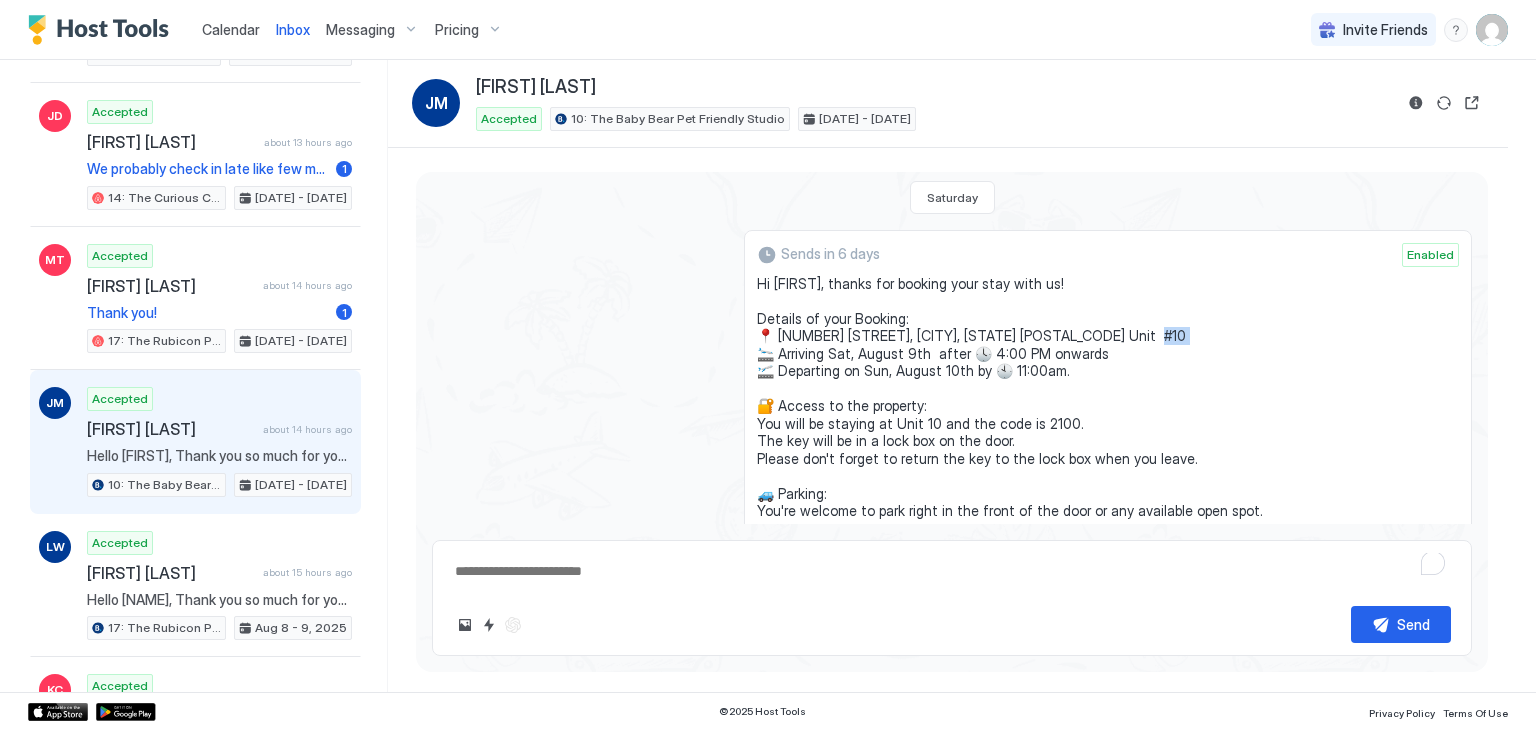 click on "Sends in 6 days Enabled Hi [FIRST], thanks for booking your stay with us!
Details of your Booking:
📍 [NUMBER] [STREET], [CITY], [STATE] [POSTAL_CODE] Unit  #10
🛬 Arriving Sat, August 9th  after 🕓 4:00 PM onwards
🛫 Departing on Sun, August 10th by 🕙 11:00am.
🔐 Access to the property:
You will be staying at Unit 10 and the code is 2100.
The key will be in a lock box on the door.
Please don't forget to return the key to the lock box when you leave.
🚙 Parking:
You're welcome to park right in the front of the door or any available open spot.
🌐 WiFi Credentials:
Network Name: washoe
Passcode: washoe2017
🗑️Trash:
The dumpster is located near Unit #8. The lock code is 2017. PLEASE MAKE SURE YOU LOCK IT!!  Bears are active and will come to the trash, let’s keep them safe by locking it.
Once you're settled in, if there is anything you have concerns or questions about, please do not hesitate to contact us on this message thread or call us at ([PHONE]).
Have a lovely stay!" at bounding box center (952, 527) 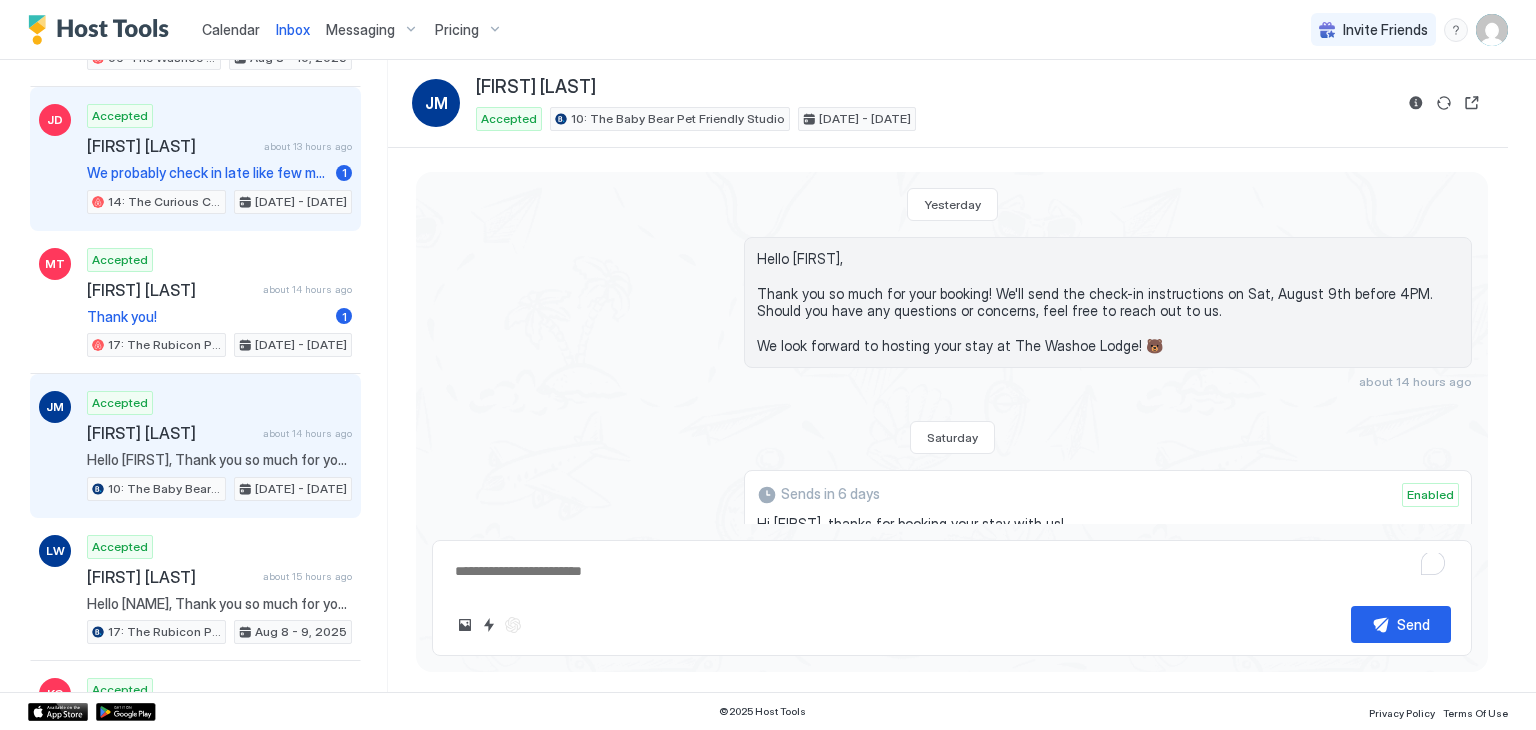 scroll, scrollTop: 243, scrollLeft: 0, axis: vertical 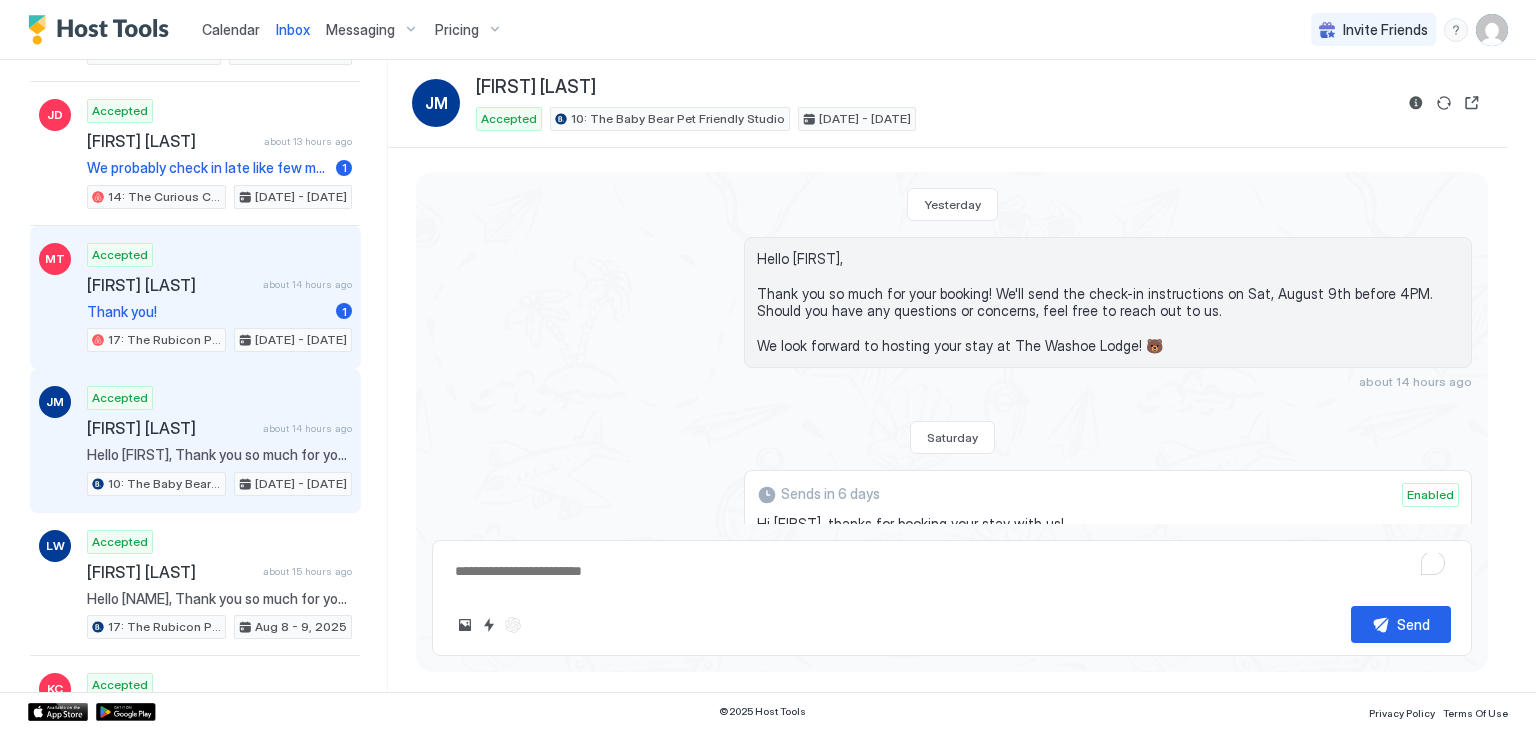 click on "Accepted [FIRST] [LAST] about 14 hours ago Thank you! 1 17: The Rubicon Pet Friendly Studio Aug 2 - 3, 2025" at bounding box center [219, 298] 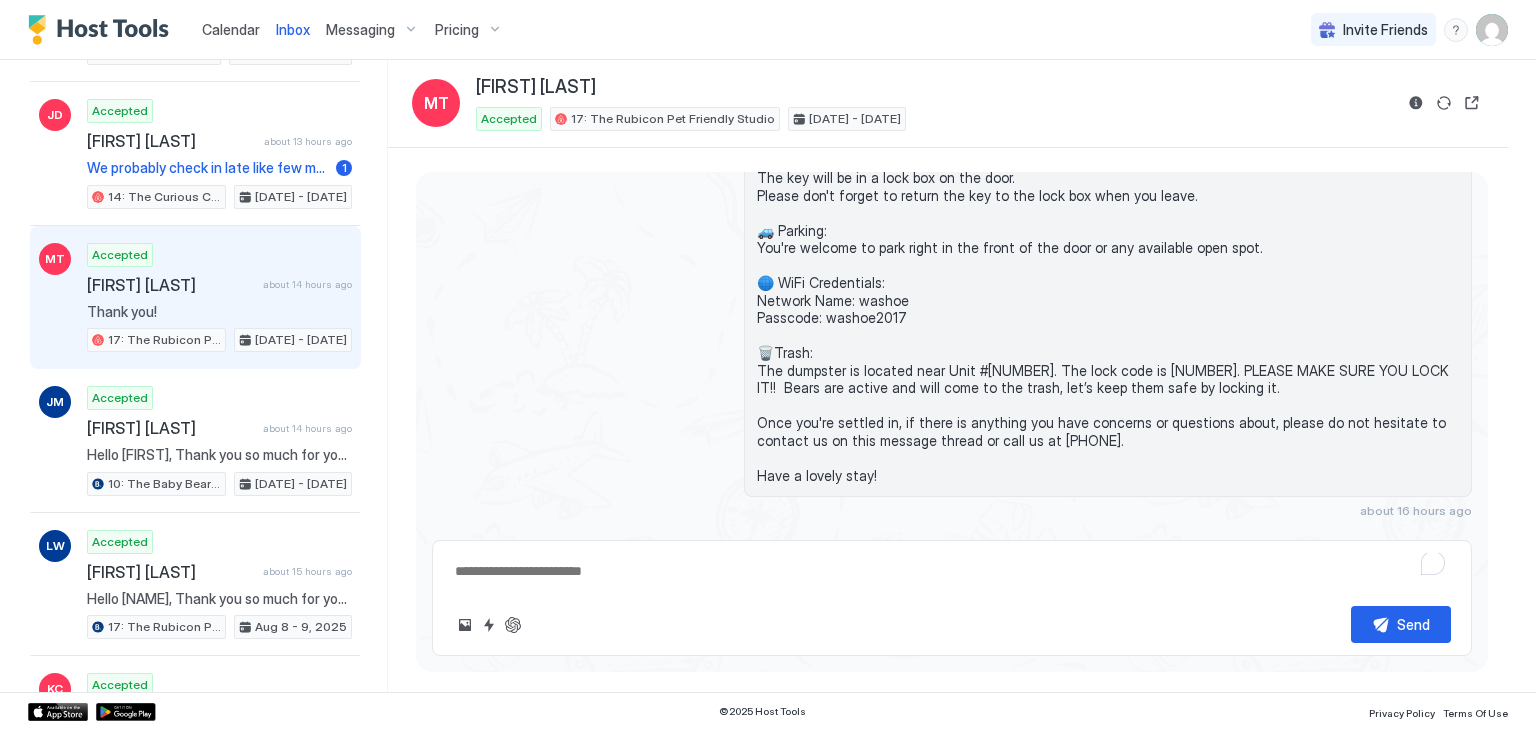 scroll, scrollTop: 709, scrollLeft: 0, axis: vertical 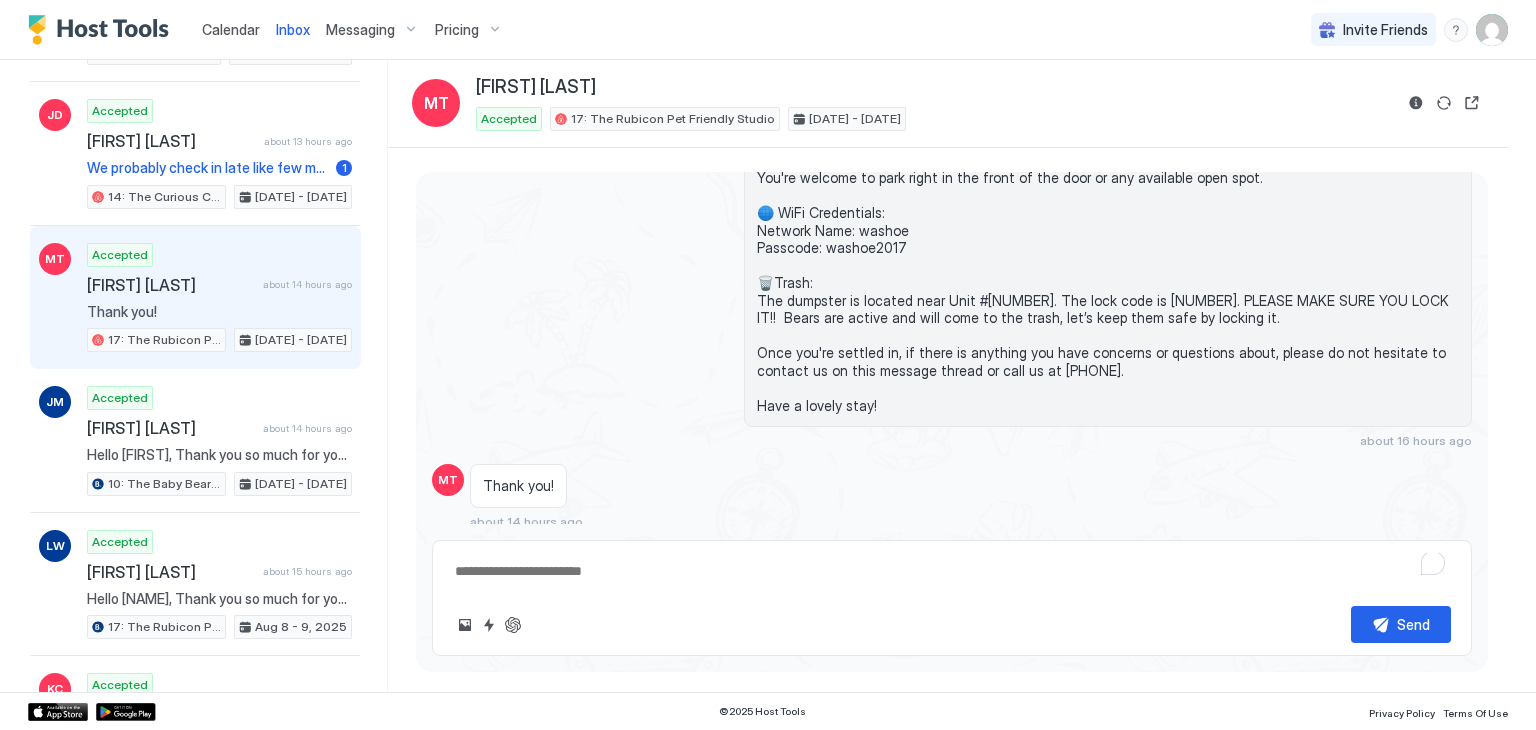 click at bounding box center [952, 571] 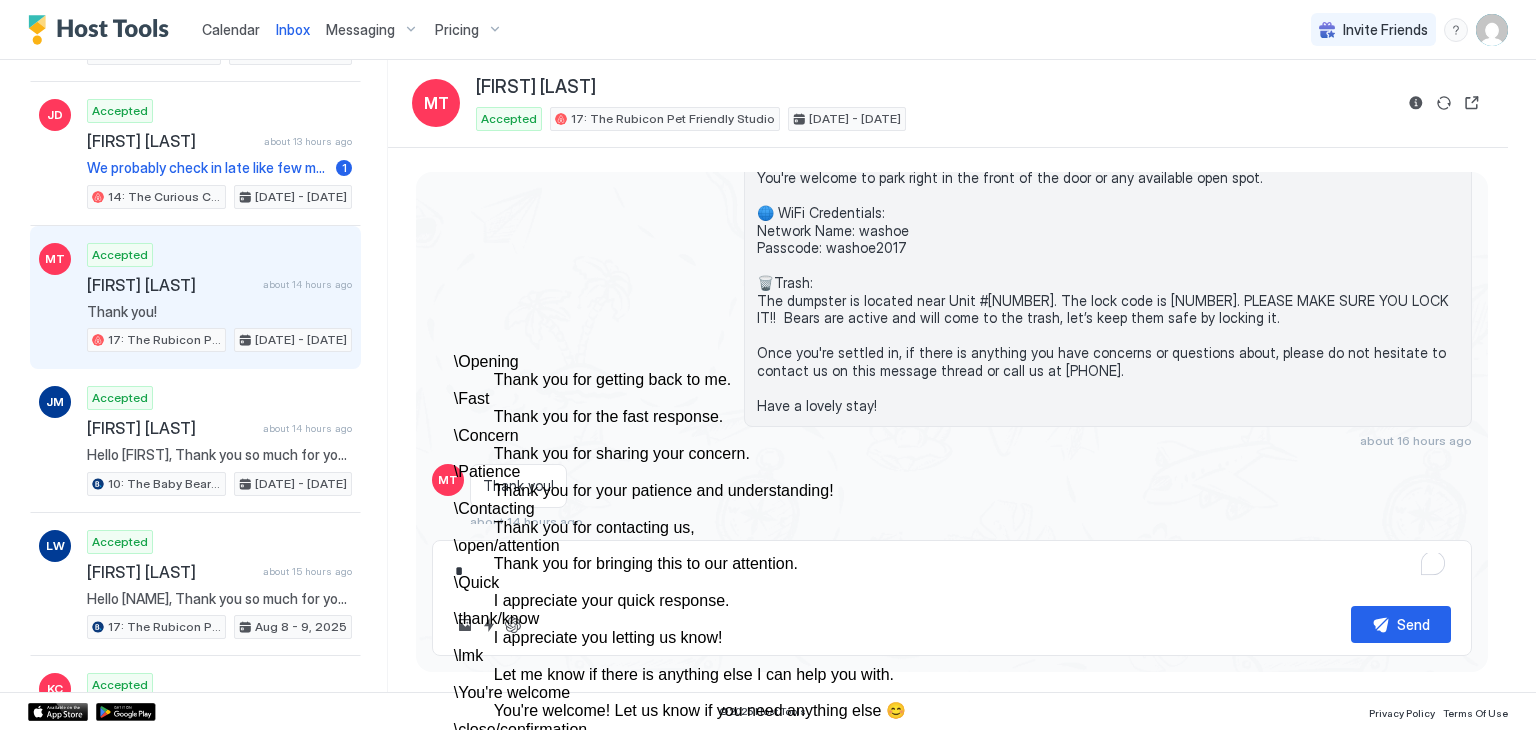 scroll, scrollTop: 544, scrollLeft: 0, axis: vertical 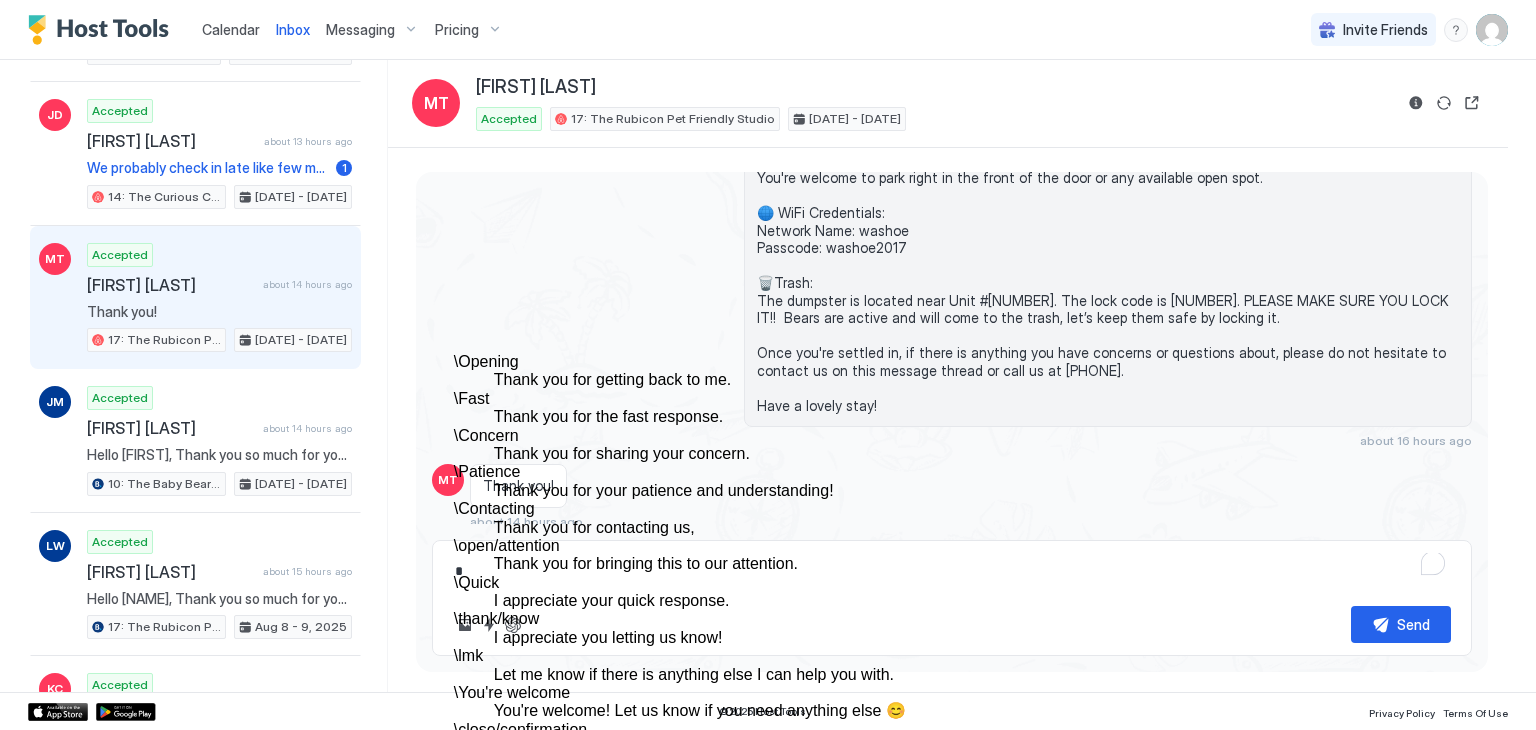 click on "You're welcome! Let us know if you need anything else 😊" 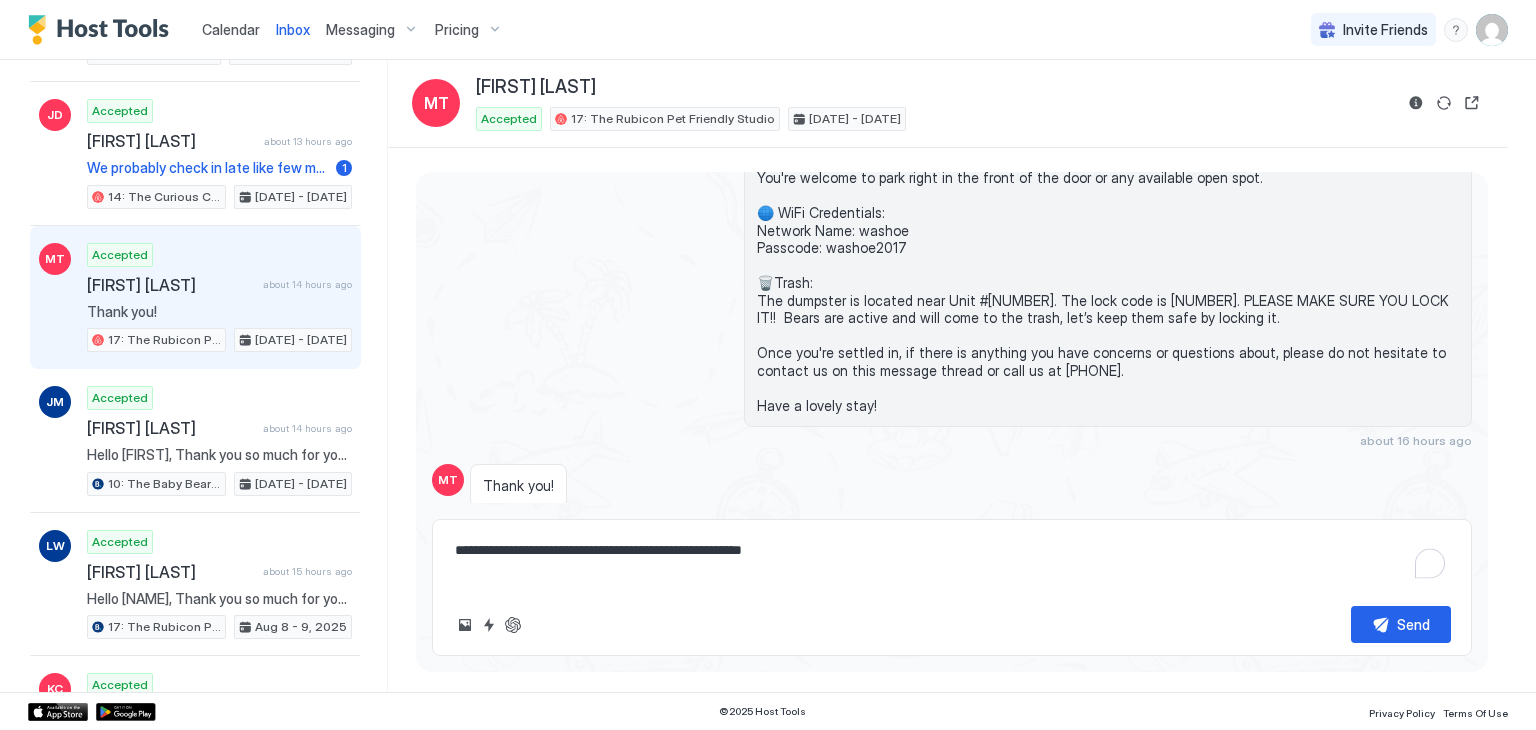 type on "*" 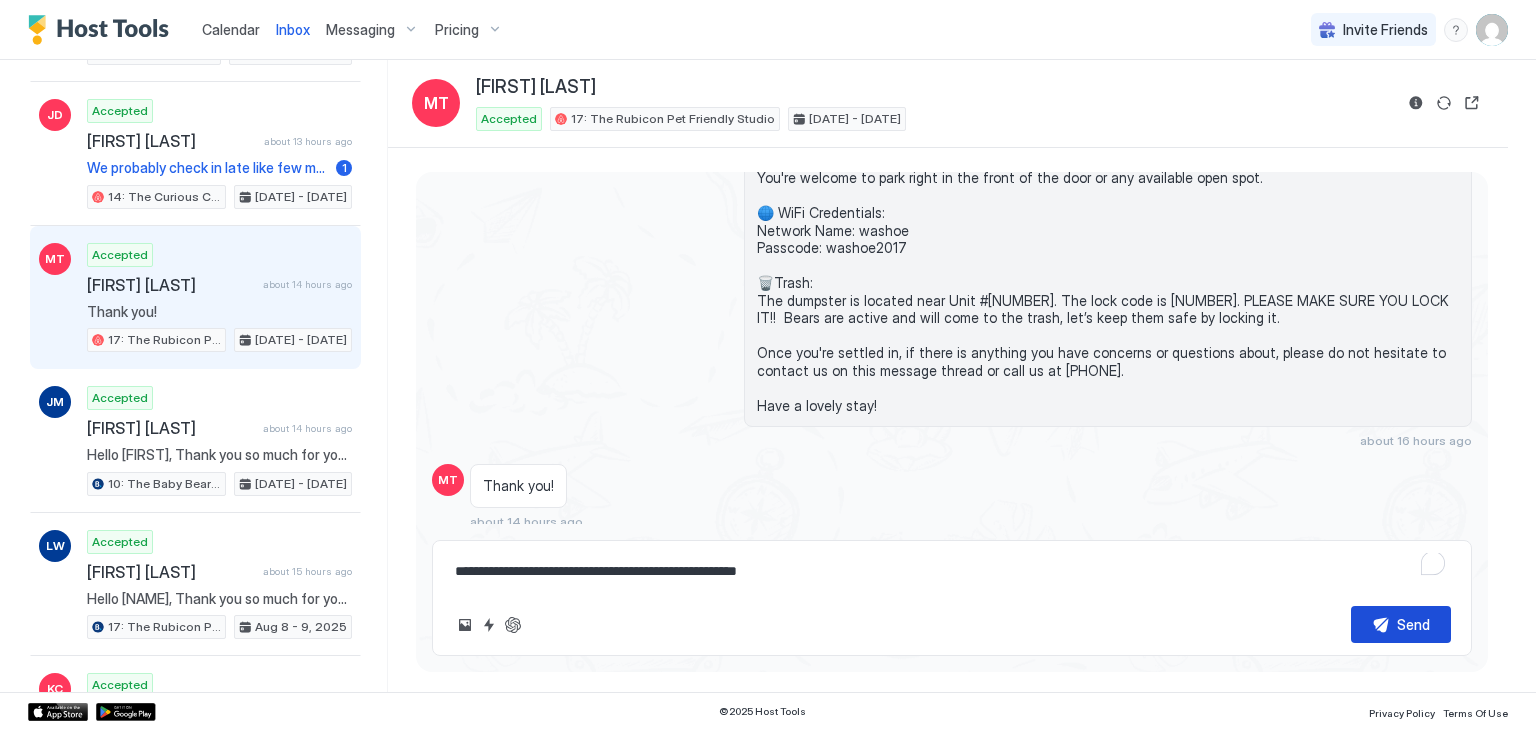 type on "**********" 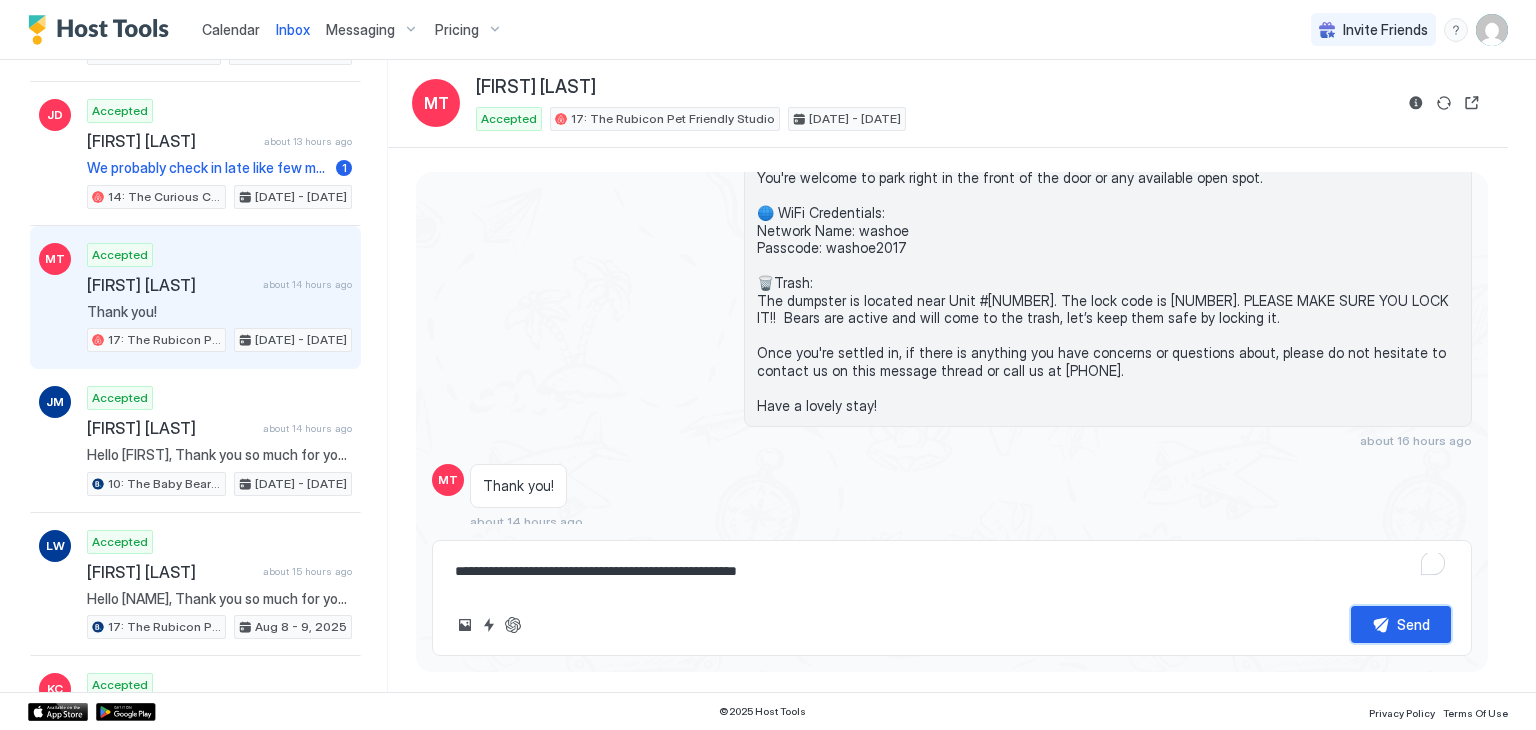 click on "Send" at bounding box center (1401, 624) 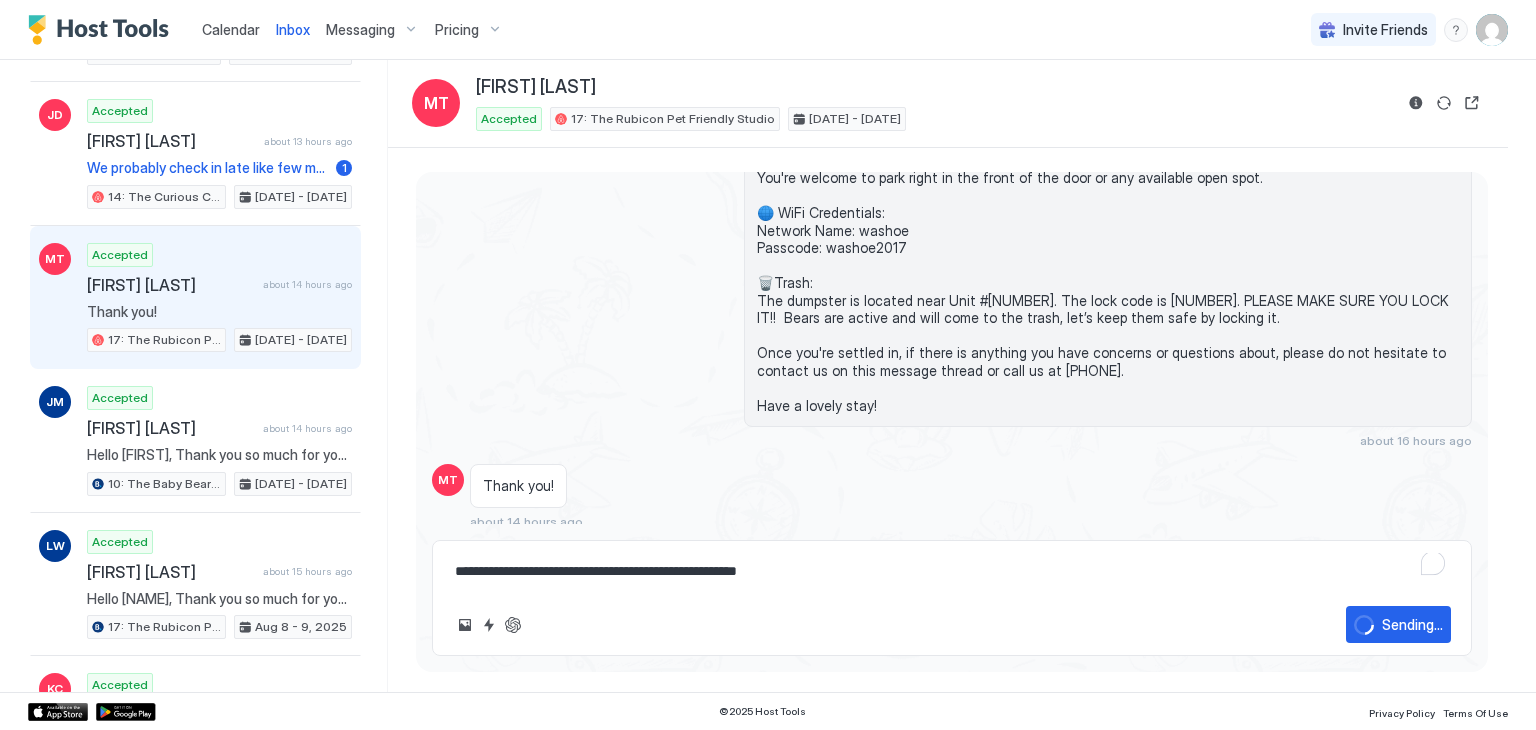 type on "*" 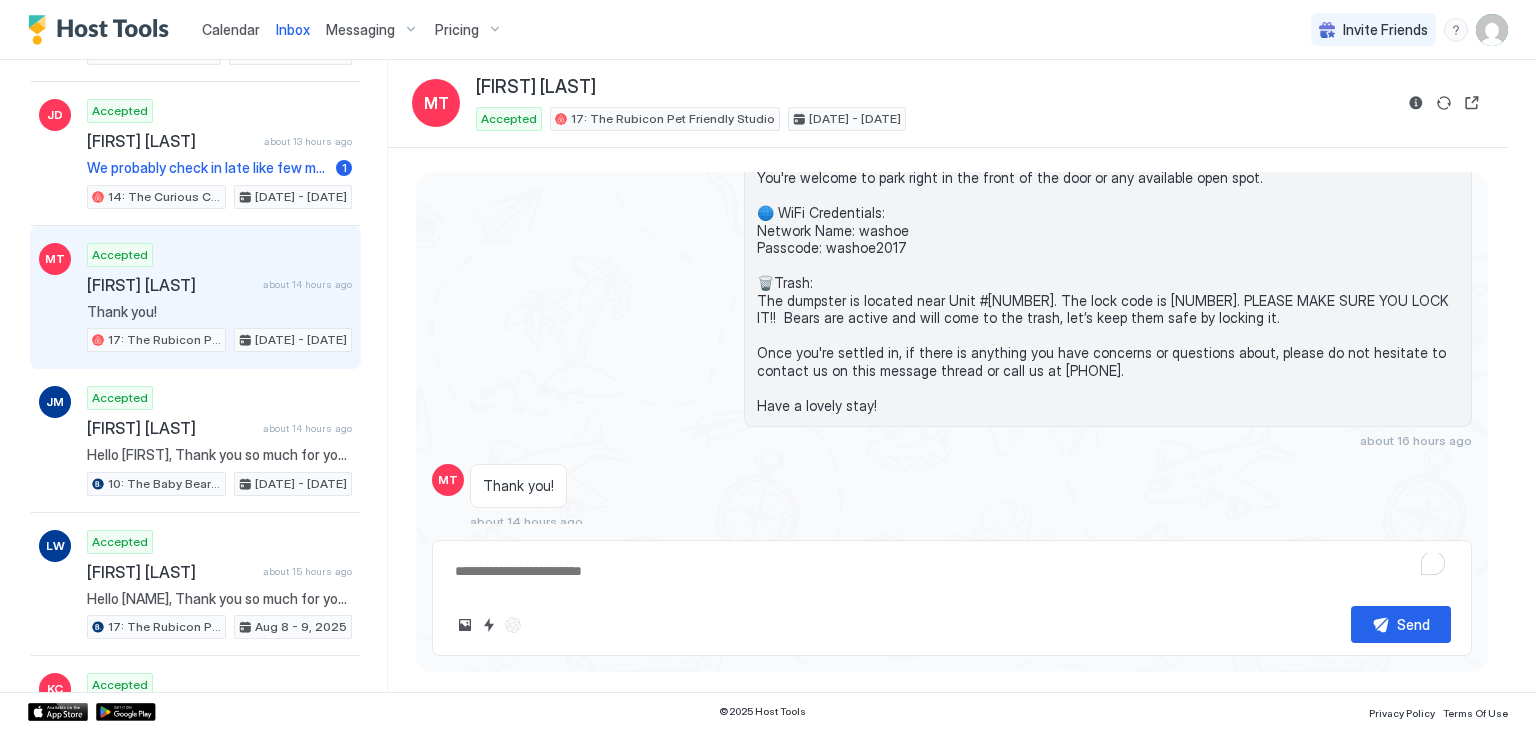 scroll, scrollTop: 853, scrollLeft: 0, axis: vertical 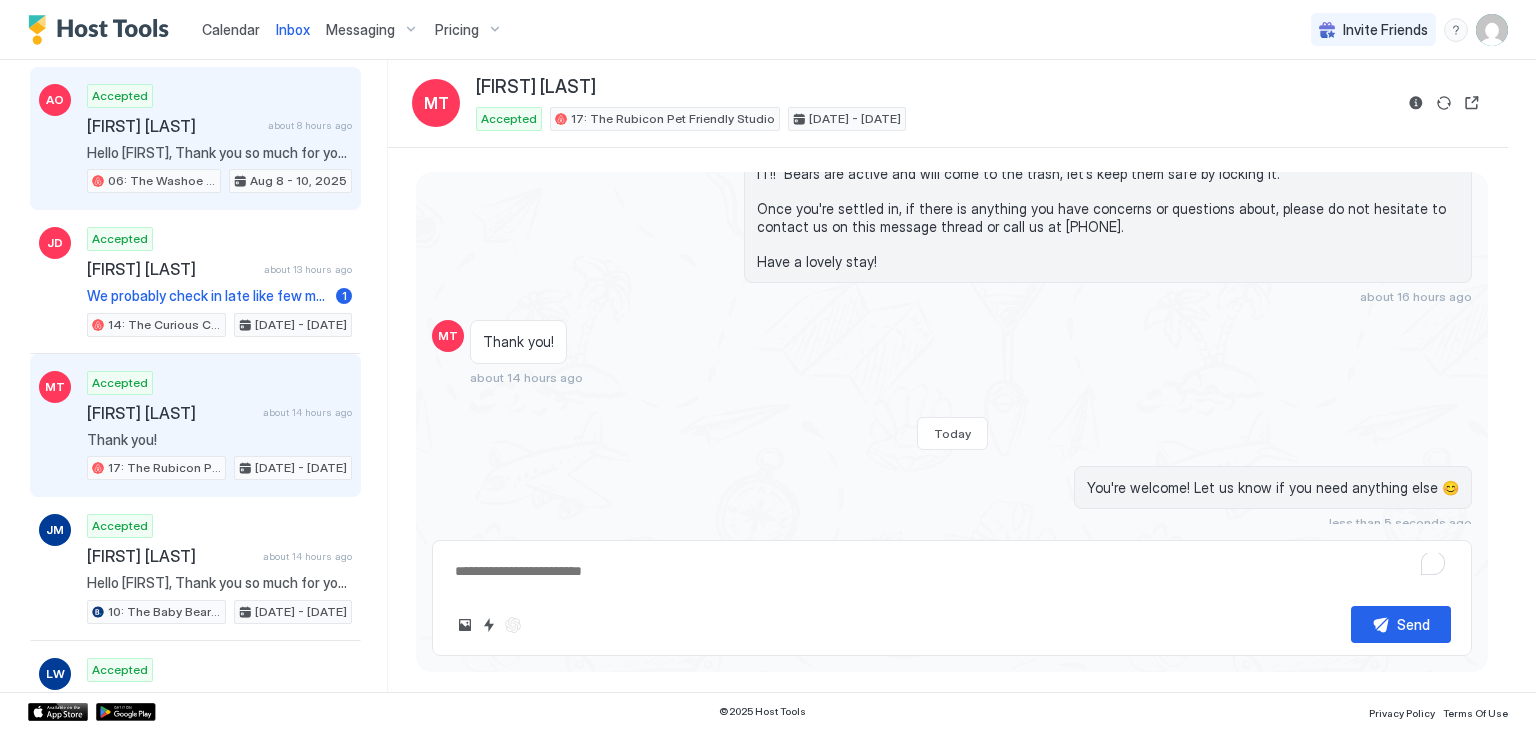 click on "about 8 hours ago" at bounding box center (310, 125) 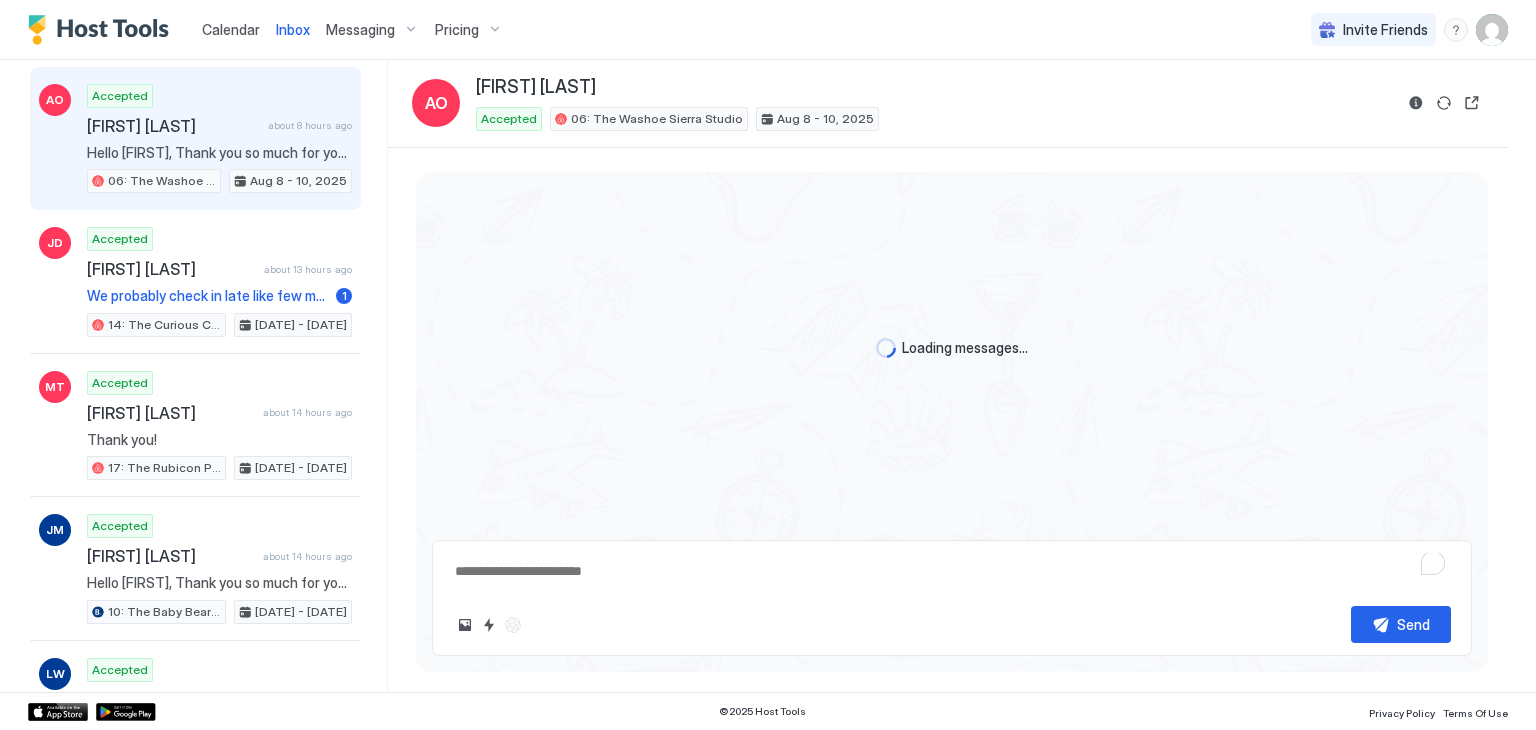 scroll, scrollTop: 0, scrollLeft: 0, axis: both 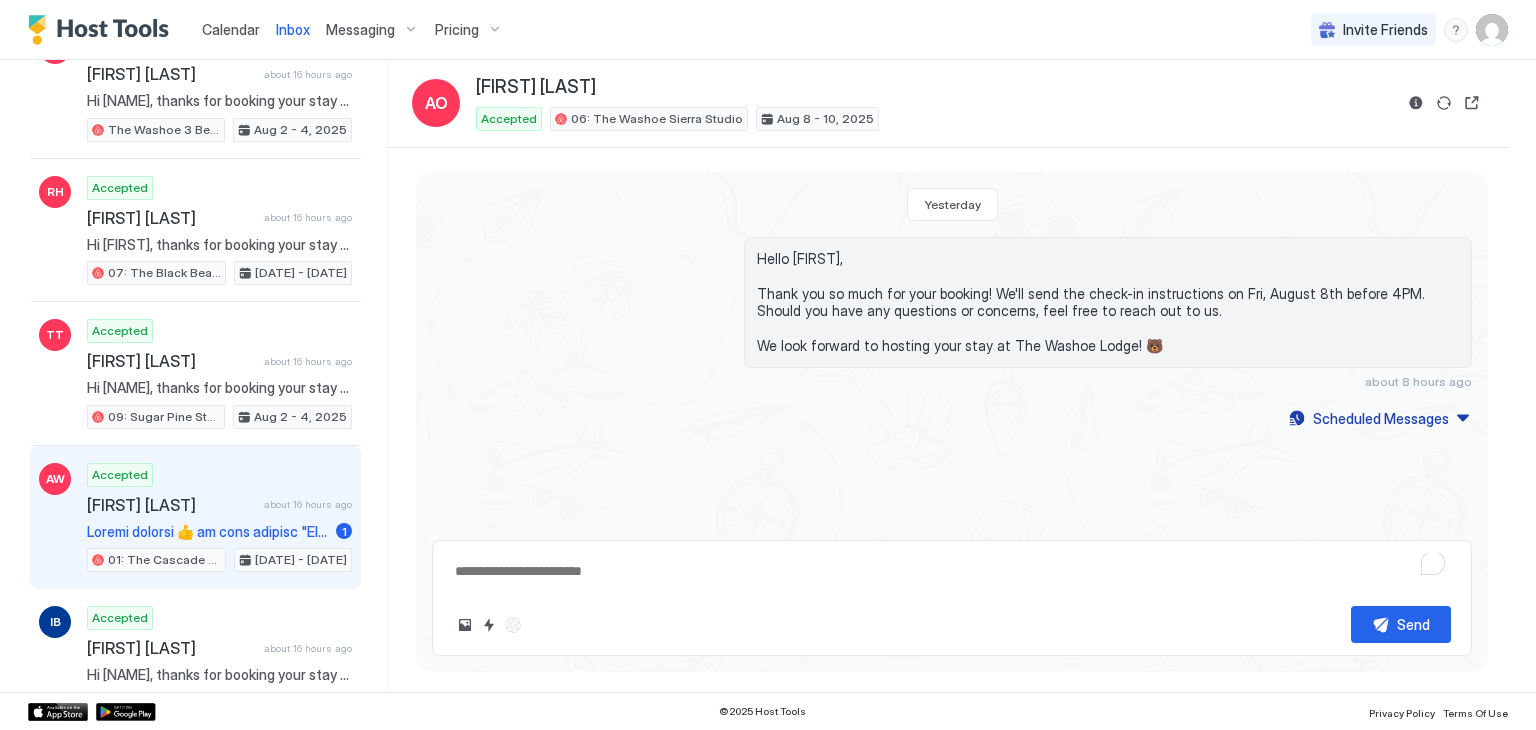 drag, startPoint x: 208, startPoint y: 447, endPoint x: 188, endPoint y: 477, distance: 36.05551 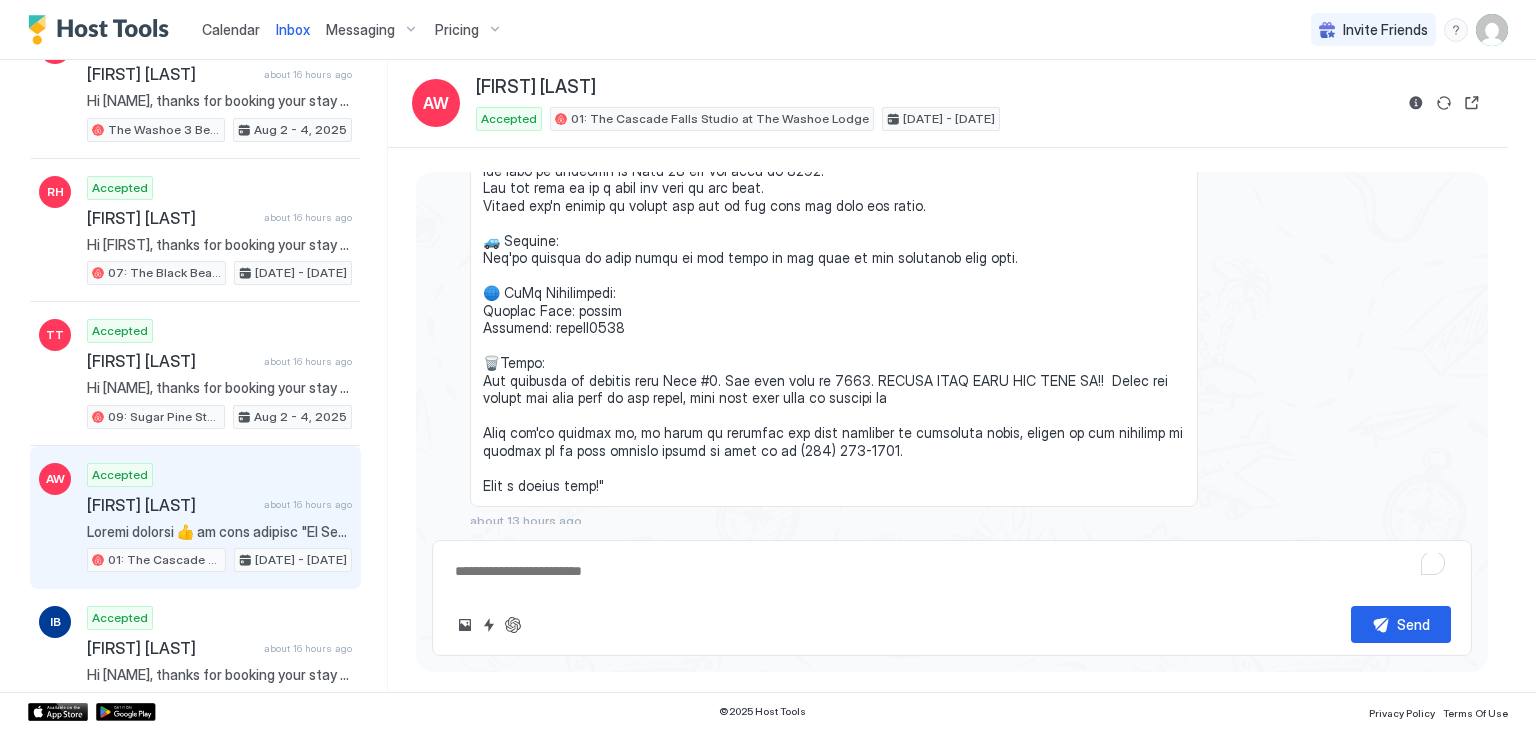 scroll, scrollTop: 1077, scrollLeft: 0, axis: vertical 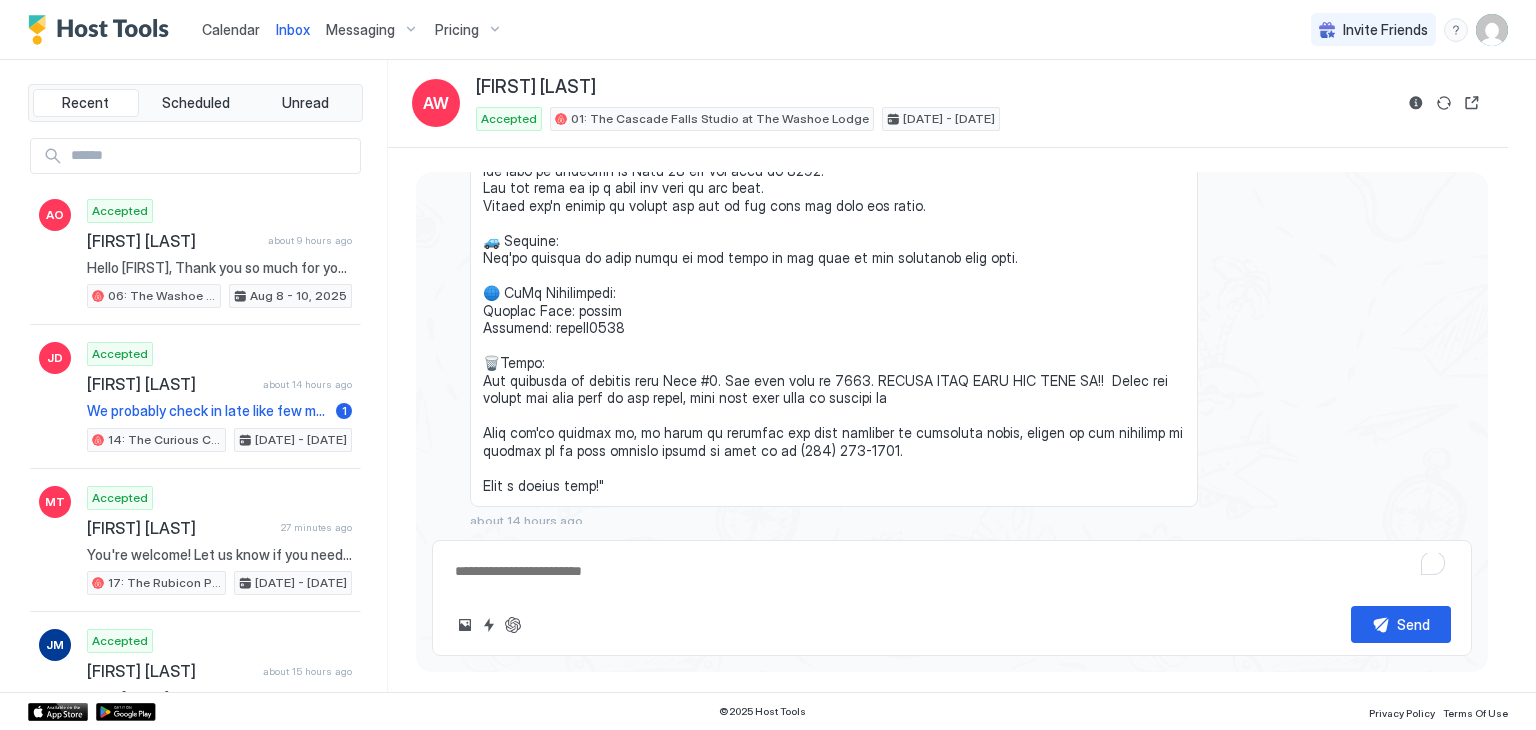 type on "*" 